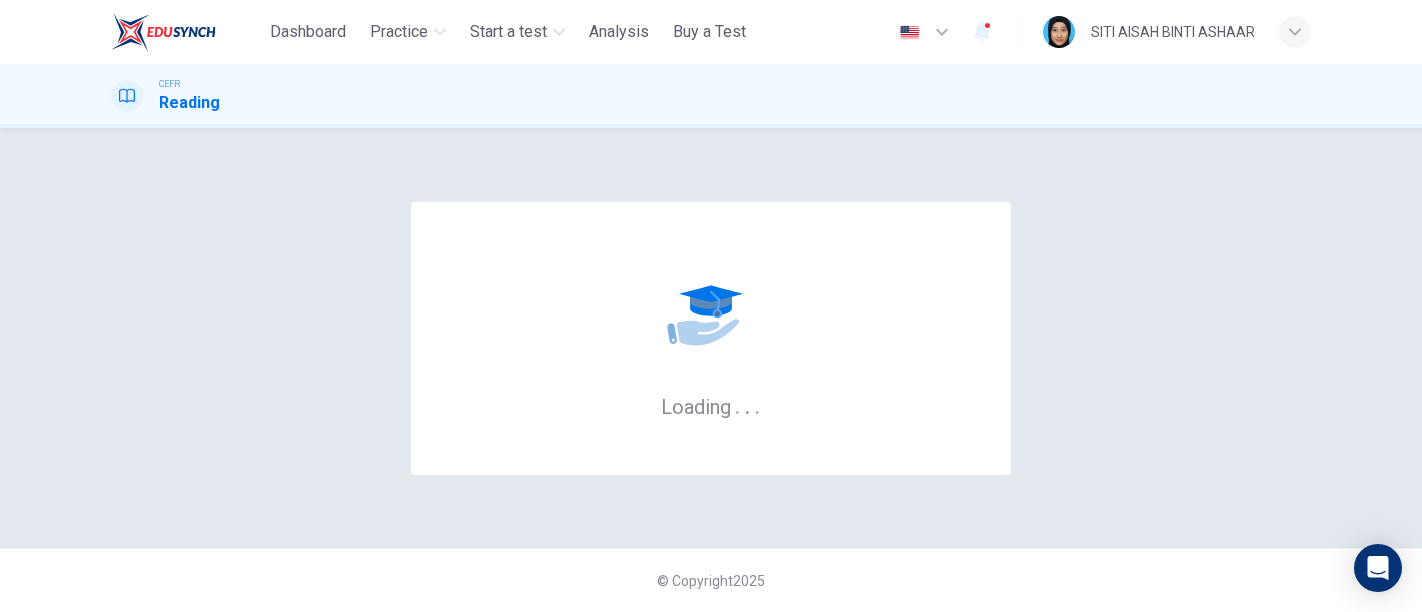 scroll, scrollTop: 0, scrollLeft: 0, axis: both 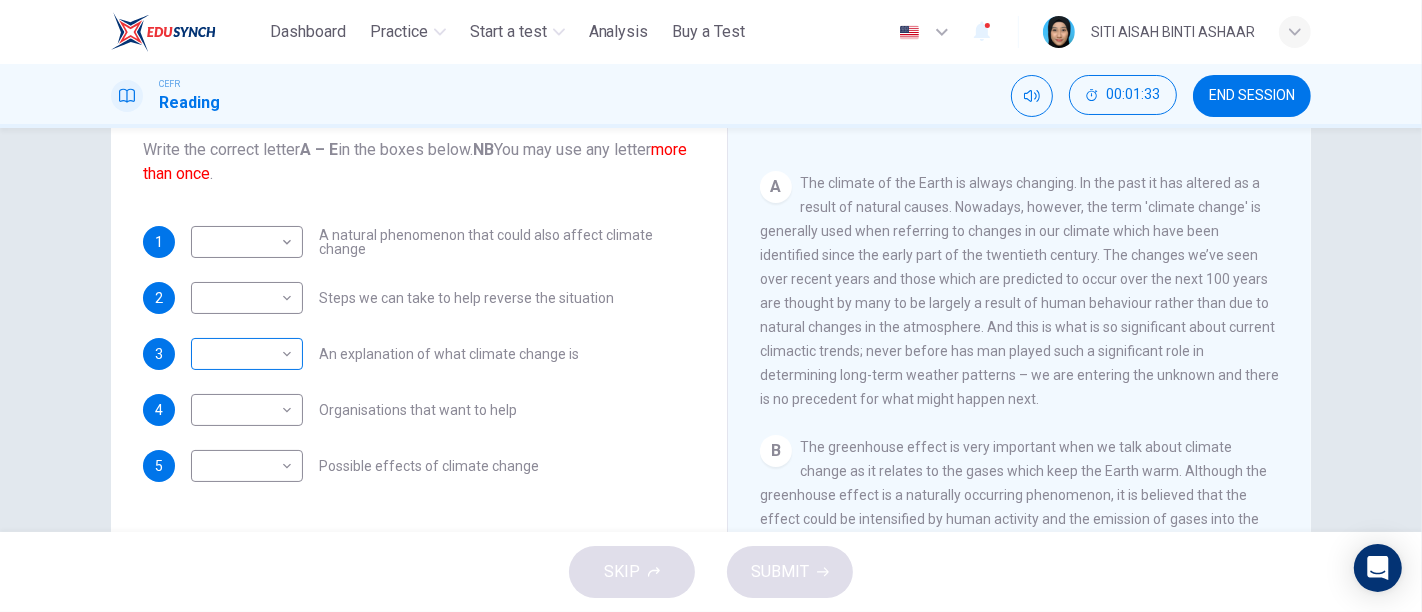 click on "This site uses cookies, as explained in our  Privacy Policy . If you agree to the use of cookies, please click the Accept button and continue to browse our site.   Privacy Policy Accept Dashboard Practice Start a test Analysis Buy a Test English ** ​ [PERSON] CEFR Reading 00:01:33 END SESSION Questions 1 - 5 The Reading Passage has 5 paragraphs,  A – E . Which paragraph contains the following information?  Write the correct letter  A – E  in the boxes below.
NB  You may use any letter  more than once . 1 ​ ​ A natural phenomenon that could also affect climate change 2 ​ ​ Steps we can take to help reverse the situation 3 ​ ​ An explanation of what climate change is 4 ​ ​ Organisations that want to help 5 ​ ​ Possible effects of climate change The Climate of the Earth CLICK TO ZOOM Click to Zoom A B C D E SKIP SUBMIT ELTC - EduSynch CEFR Test for Teachers in Malaysia
Dashboard Practice Start a test Analysis Pricing   Notifications 1 © Copyright  2025" at bounding box center (711, 306) 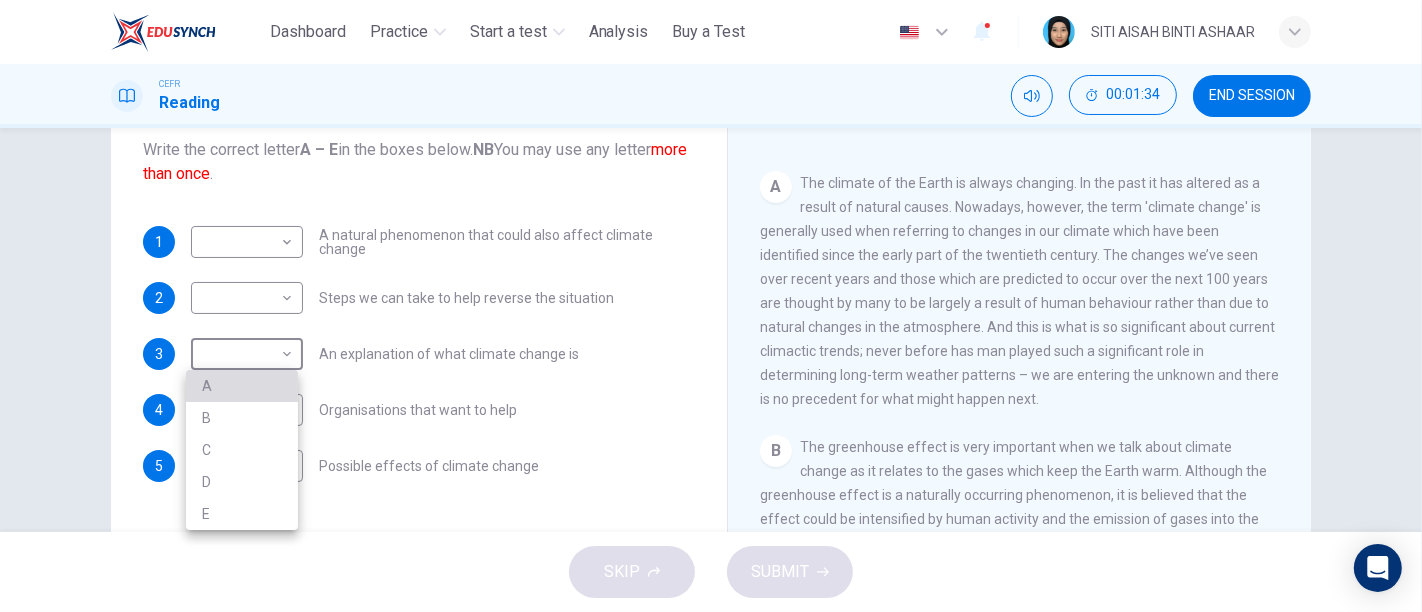 click on "A" at bounding box center (242, 386) 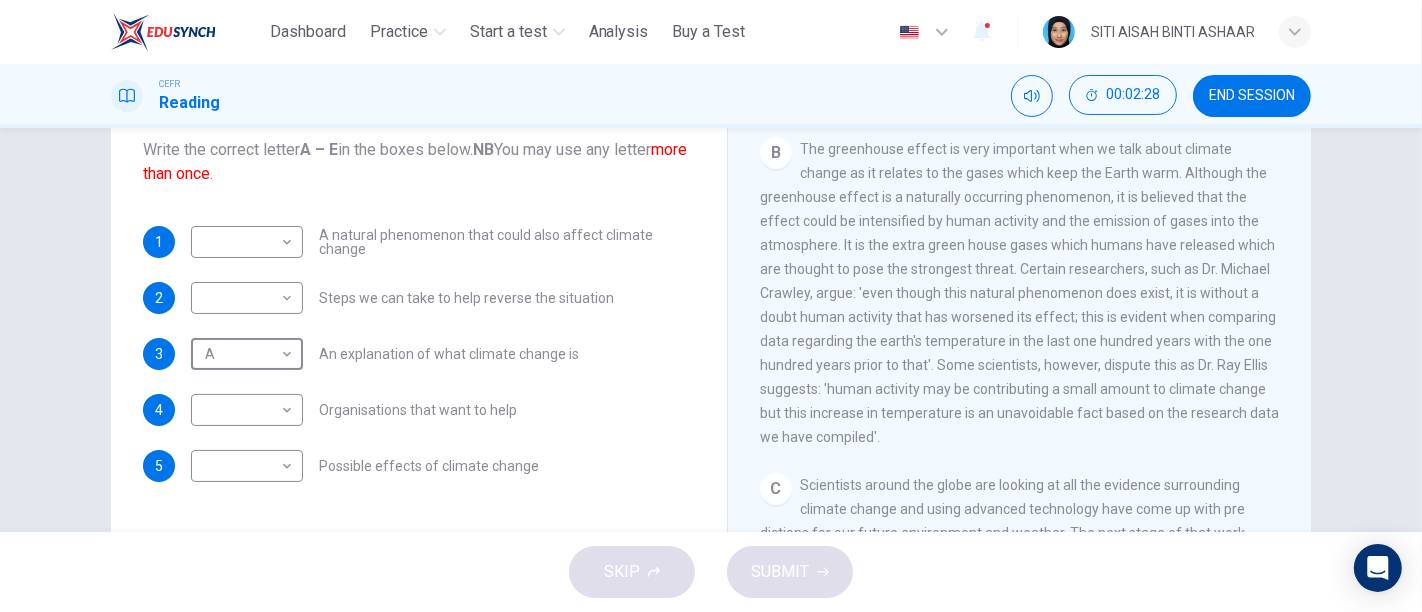scroll, scrollTop: 617, scrollLeft: 0, axis: vertical 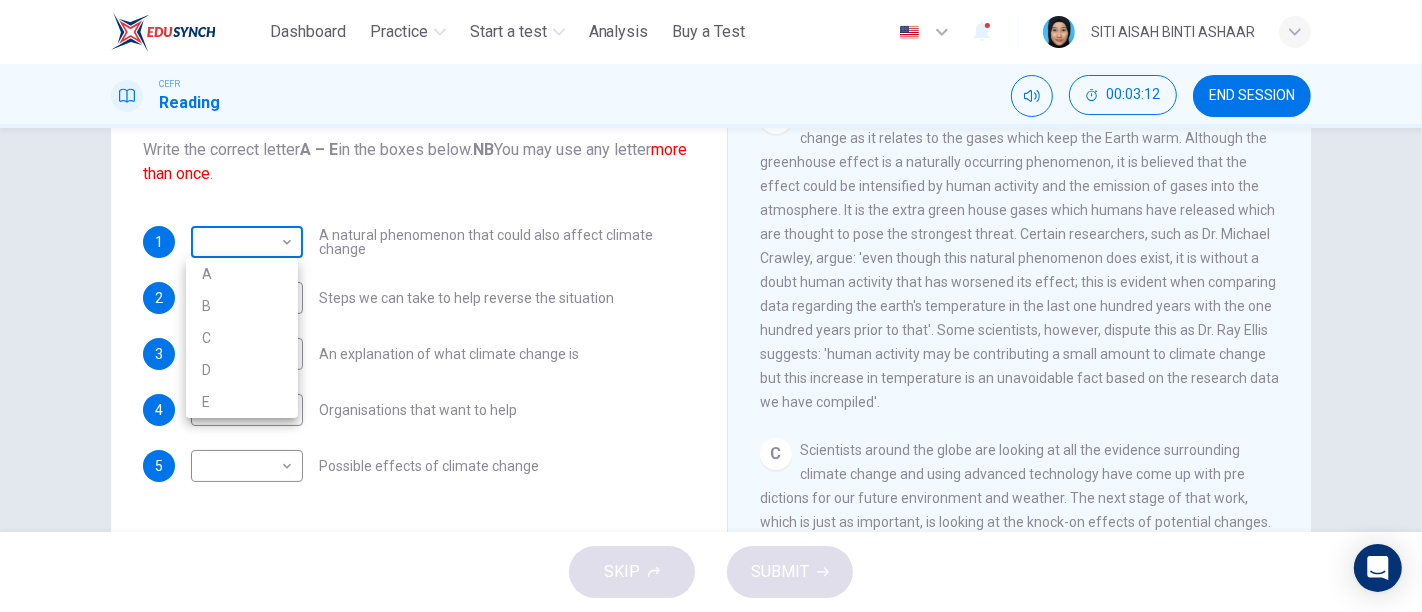 click on "This site uses cookies, as explained in our  Privacy Policy . If you agree to the use of cookies, please click the Accept button and continue to browse our site.   Privacy Policy Accept Dashboard Practice Start a test Analysis Buy a Test English ** ​ [PERSON] CEFR Reading 00:03:12 END SESSION Questions 1 - 5 The Reading Passage has 5 paragraphs,  A – E . Which paragraph contains the following information?  Write the correct letter  A – E  in the boxes below.
NB  You may use any letter  more than once . 1 ​ ​ A natural phenomenon that could also affect climate change 2 ​ ​ Steps we can take to help reverse the situation 3 A * ​ An explanation of what climate change is 4 ​ ​ Organisations that want to help 5 ​ ​ Possible effects of climate change The Climate of the Earth CLICK TO ZOOM Click to Zoom A B C D E SKIP SUBMIT ELTC - EduSynch CEFR Test for Teachers in Malaysia
Dashboard Practice Start a test Analysis Pricing   Notifications 1 © Copyright  2025 A B C D E" at bounding box center (711, 306) 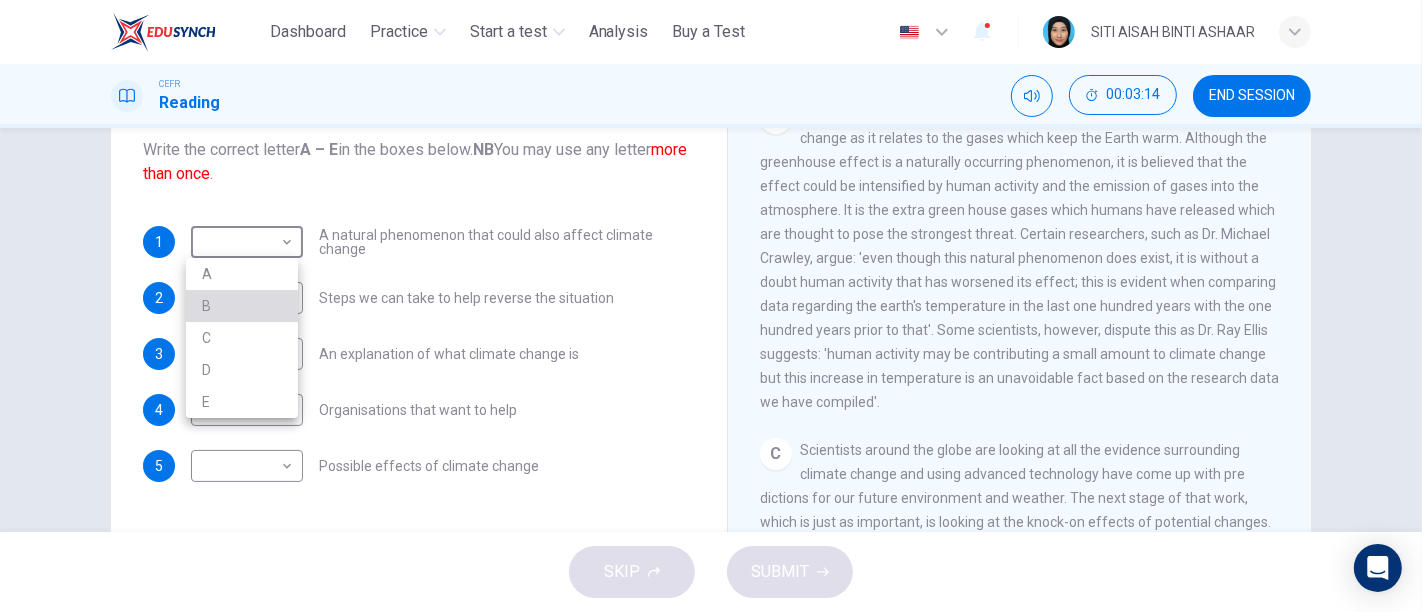click on "B" at bounding box center [242, 306] 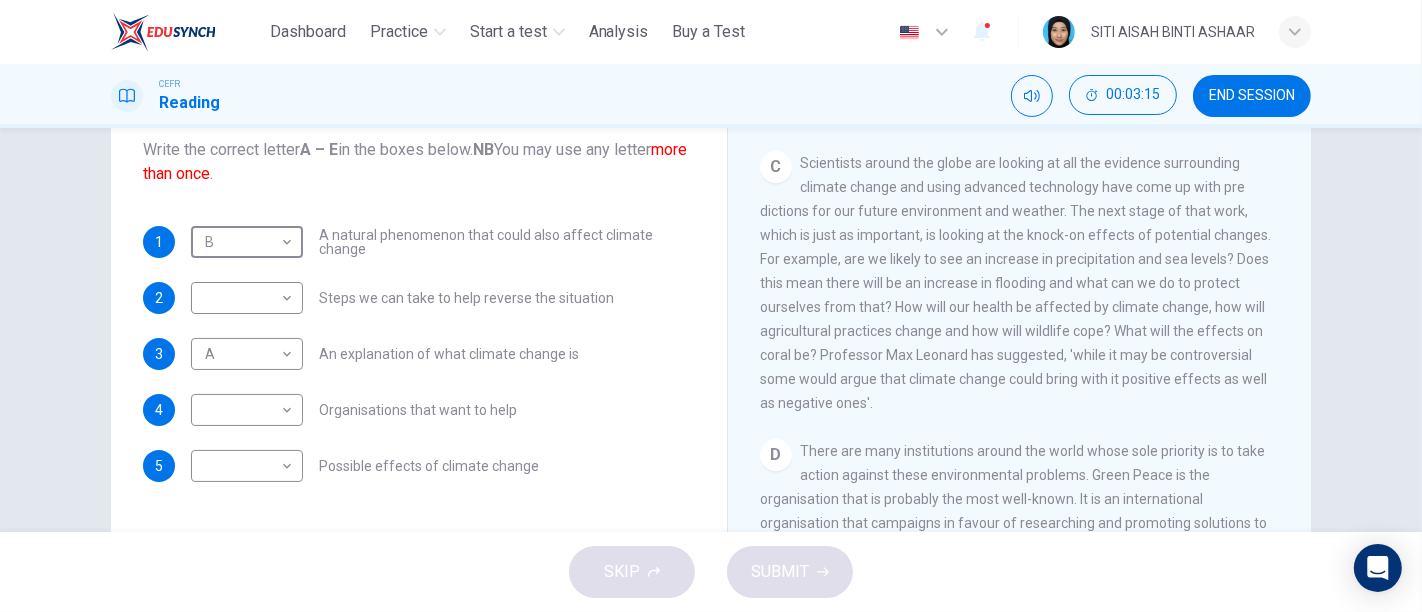 scroll, scrollTop: 951, scrollLeft: 0, axis: vertical 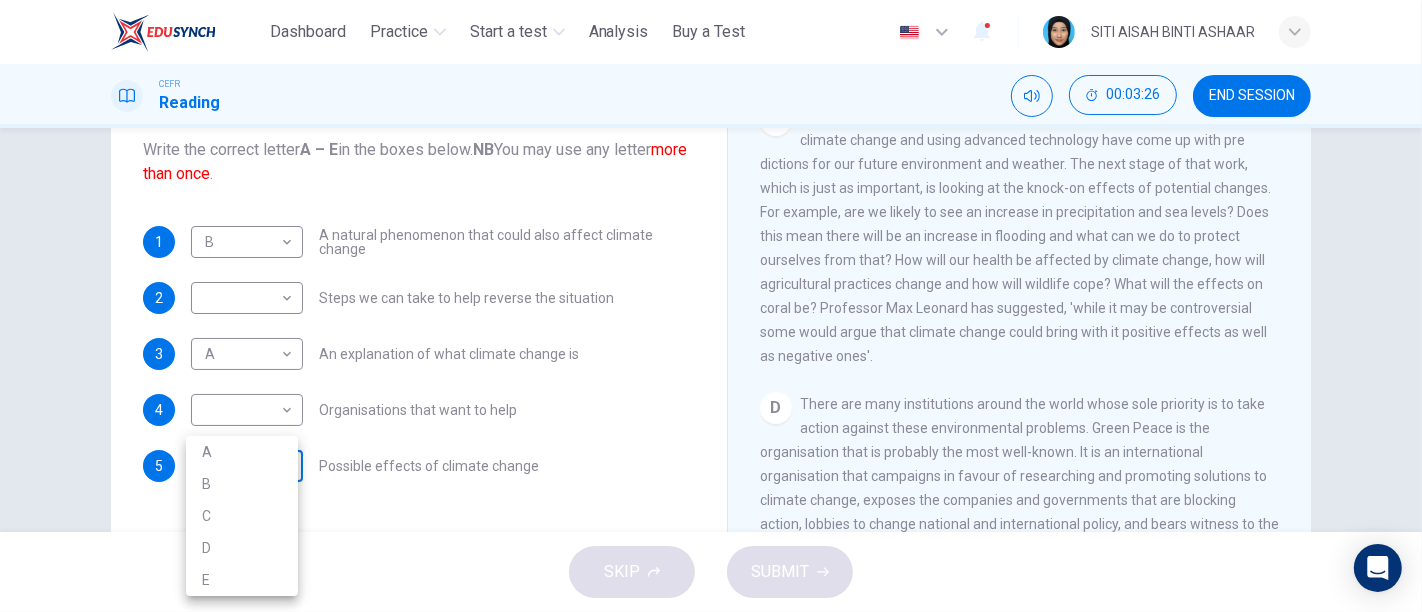 click on "This site uses cookies, as explained in our  Privacy Policy . If you agree to the use of cookies, please click the Accept button and continue to browse our site.   Privacy Policy Accept Dashboard Practice Start a test Analysis Buy a Test English ** ​ [PERSON] CEFR Reading 00:03:26 END SESSION Questions 1 - 5 The Reading Passage has 5 paragraphs,  A – E . Which paragraph contains the following information?  Write the correct letter  A – E  in the boxes below.
NB  You may use any letter  more than once . 1 B * ​ A natural phenomenon that could also affect climate change 2 ​ ​ Steps we can take to help reverse the situation 3 A * ​ An explanation of what climate change is 4 ​ ​ Organisations that want to help 5 ​ ​ Possible effects of climate change The Climate of the Earth CLICK TO ZOOM Click to Zoom A B C D E SKIP SUBMIT ELTC - EduSynch CEFR Test for Teachers in Malaysia
Dashboard Practice Start a test Analysis Pricing   Notifications 1 © Copyright  2025 A B C D E" at bounding box center (711, 306) 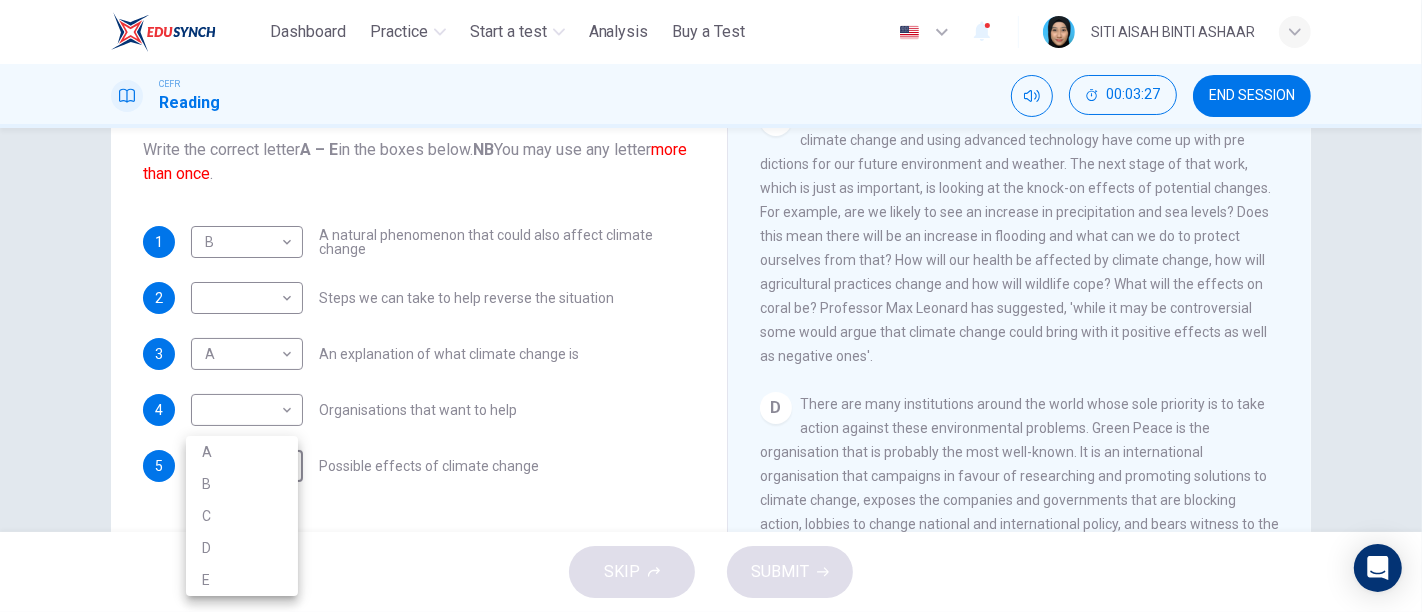 click on "C" at bounding box center (242, 516) 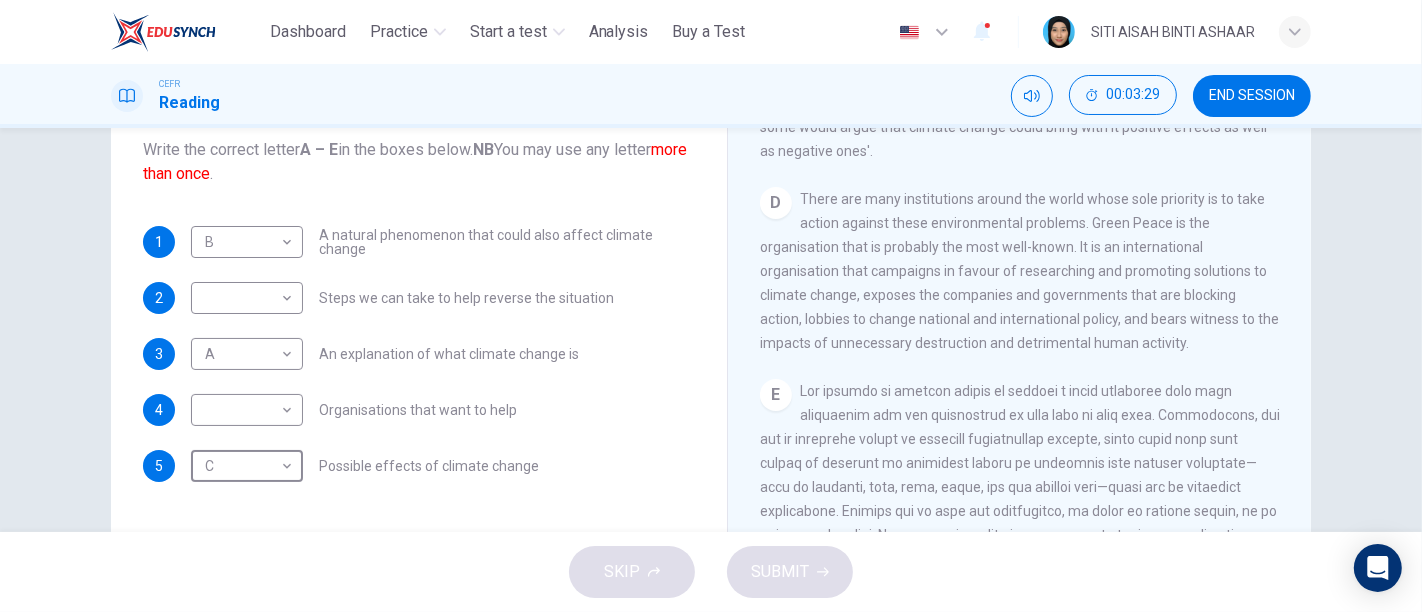 scroll, scrollTop: 1173, scrollLeft: 0, axis: vertical 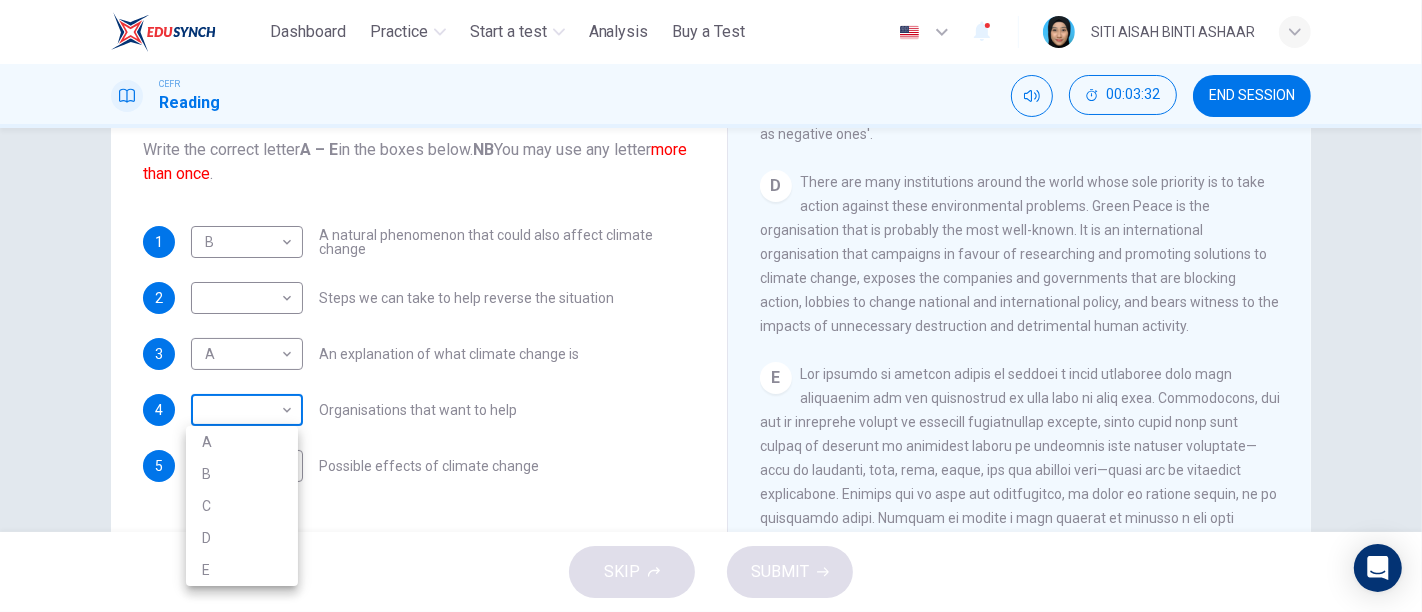 click on "This site uses cookies, as explained in our  Privacy Policy . If you agree to the use of cookies, please click the Accept button and continue to browse our site.   Privacy Policy Accept Dashboard Practice Start a test Analysis Buy a Test English ** ​ [FULL NAME] CEFR Reading 00:03:32 END SESSION Questions 1 - 5 The Reading Passage has 5 paragraphs,  A – E . Which paragraph contains the following information?  Write the correct letter  A – E  in the boxes below.
NB  You may use any letter  more than once . 1 B * ​ A natural phenomenon that could also affect climate change 2 ​ ​ Steps we can take to help reverse the situation 3 A * ​ An explanation of what climate change is 4 ​ ​ Organisations that want to help 5 C * ​ Possible effects of climate change The Climate of the Earth CLICK TO ZOOM Click to Zoom A B C D E SKIP SUBMIT ELTC - EduSynch CEFR Test for Teachers in Malaysia
Dashboard Practice Start a test Analysis Pricing   Notifications 1 © Copyright  2025 A B C D E" at bounding box center (711, 306) 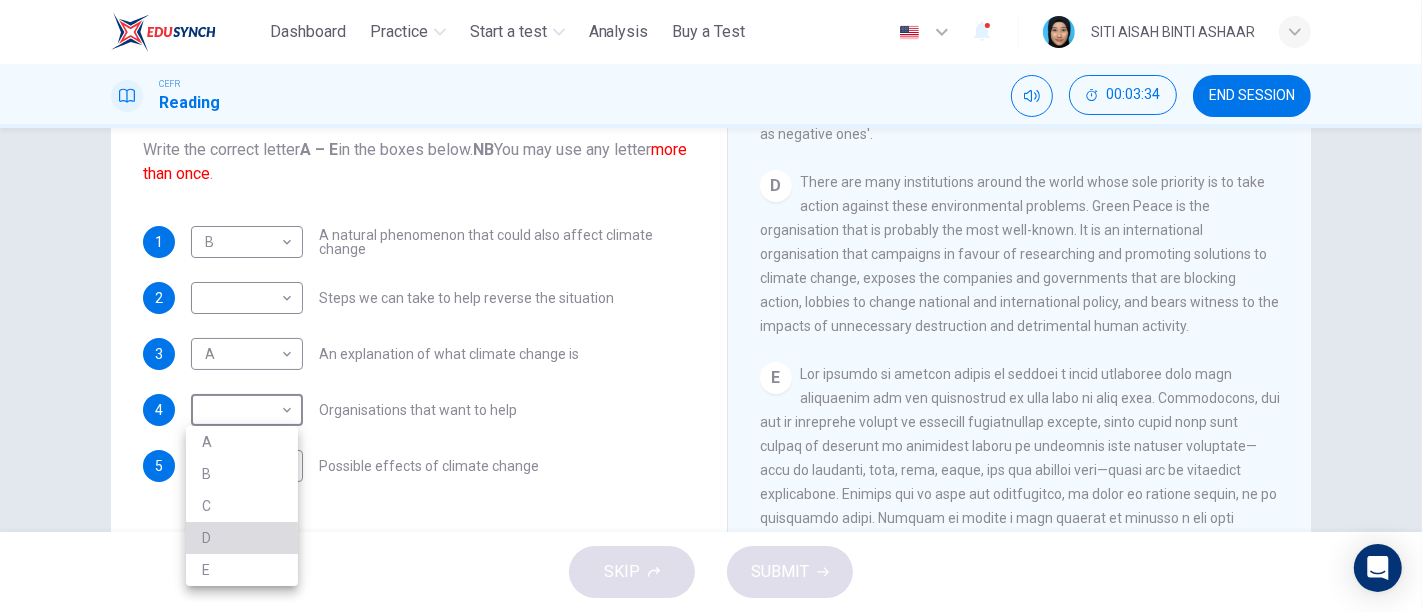 click on "D" at bounding box center [242, 538] 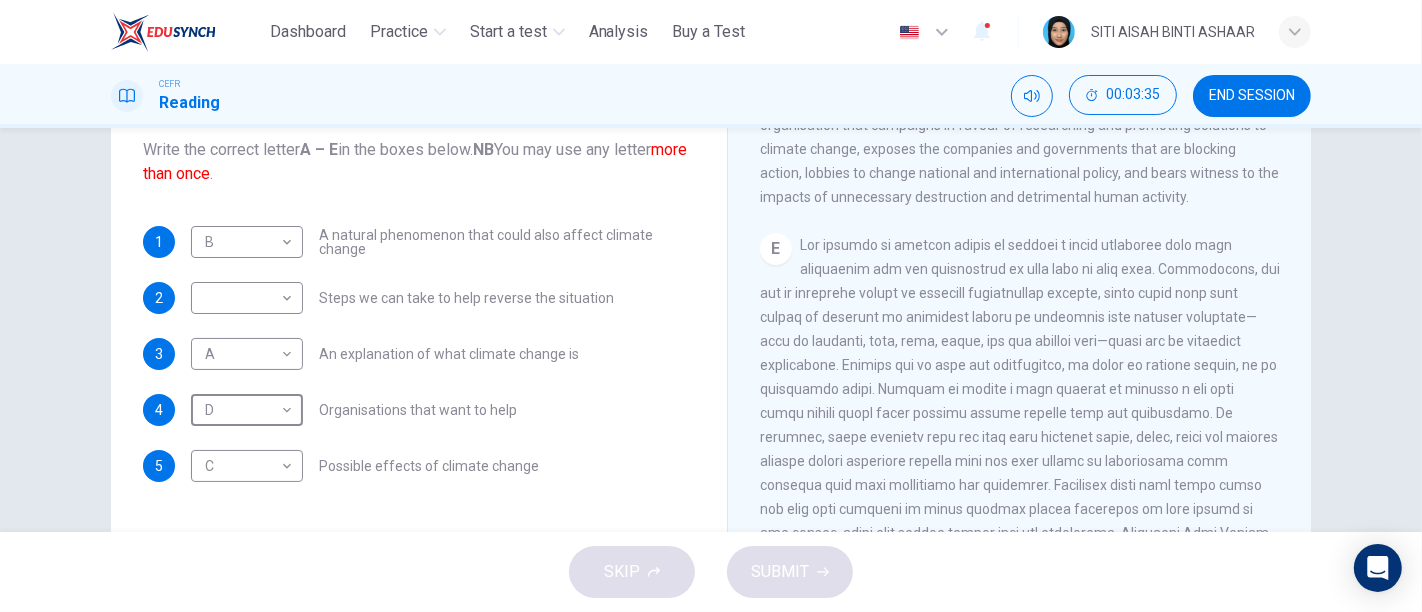 scroll, scrollTop: 1386, scrollLeft: 0, axis: vertical 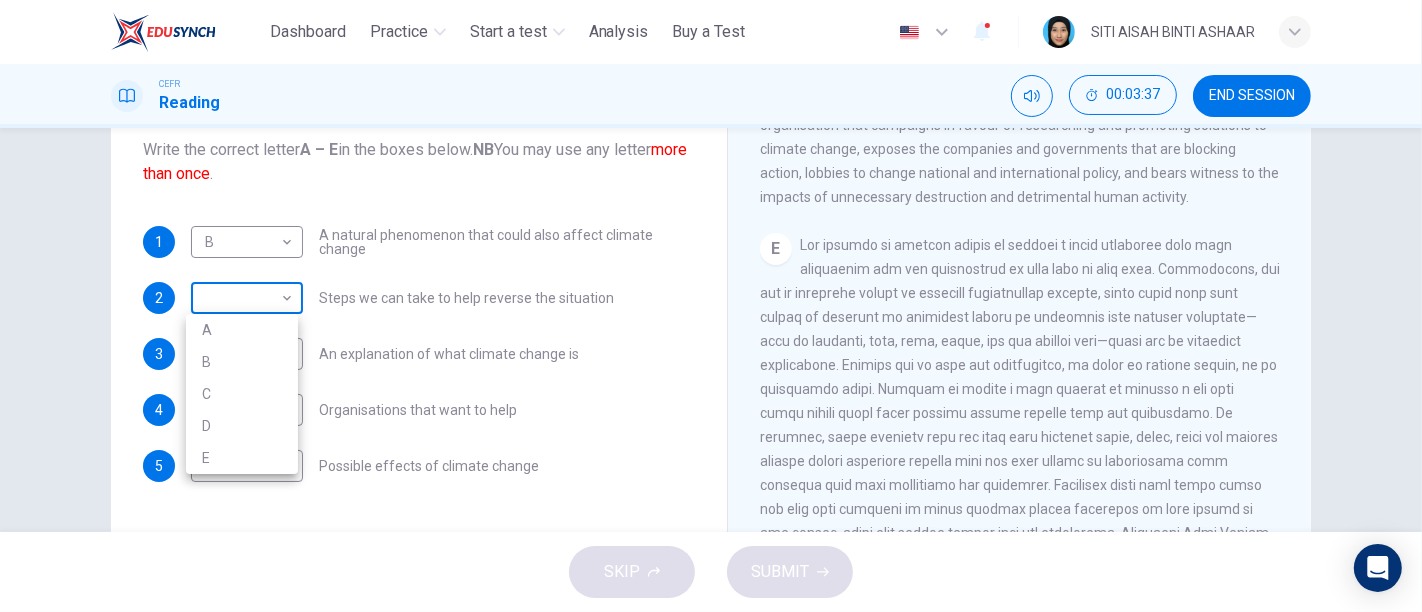 click on "This site uses cookies, as explained in our  Privacy Policy . If you agree to the use of cookies, please click the Accept button and continue to browse our site.   Privacy Policy Accept Dashboard Practice Start a test Analysis Buy a Test English ** ​ [FULL NAME] CEFR Reading 00:03:37 END SESSION Questions 1 - 5 The Reading Passage has 5 paragraphs,  A – E . Which paragraph contains the following information?  Write the correct letter  A – E  in the boxes below.
NB  You may use any letter  more than once . 1 B * ​ A natural phenomenon that could also affect climate change 2 ​ ​ Steps we can take to help reverse the situation 3 A * ​ An explanation of what climate change is 4 D * ​ Organisations that want to help 5 C * ​ Possible effects of climate change The Climate of the Earth CLICK TO ZOOM Click to Zoom A B C D E SKIP SUBMIT ELTC - EduSynch CEFR Test for Teachers in Malaysia
Dashboard Practice Start a test Analysis Pricing   Notifications 1 © Copyright  2025 A B C D E" at bounding box center [711, 306] 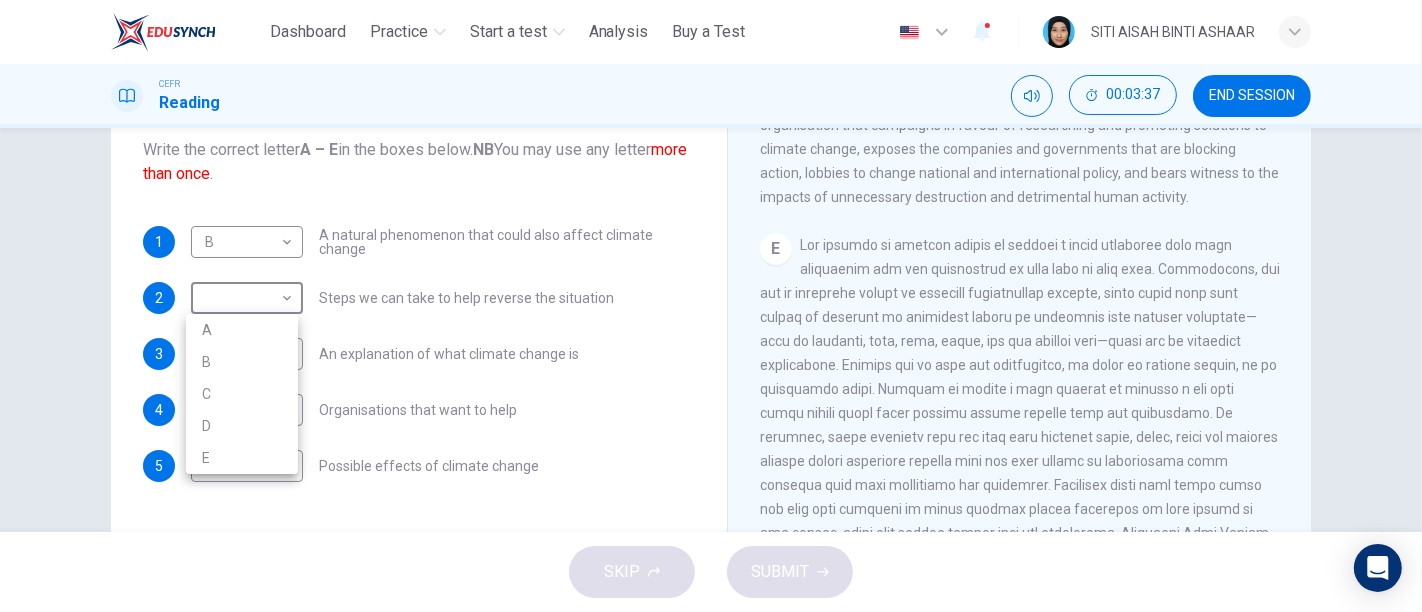 click on "E" at bounding box center (242, 458) 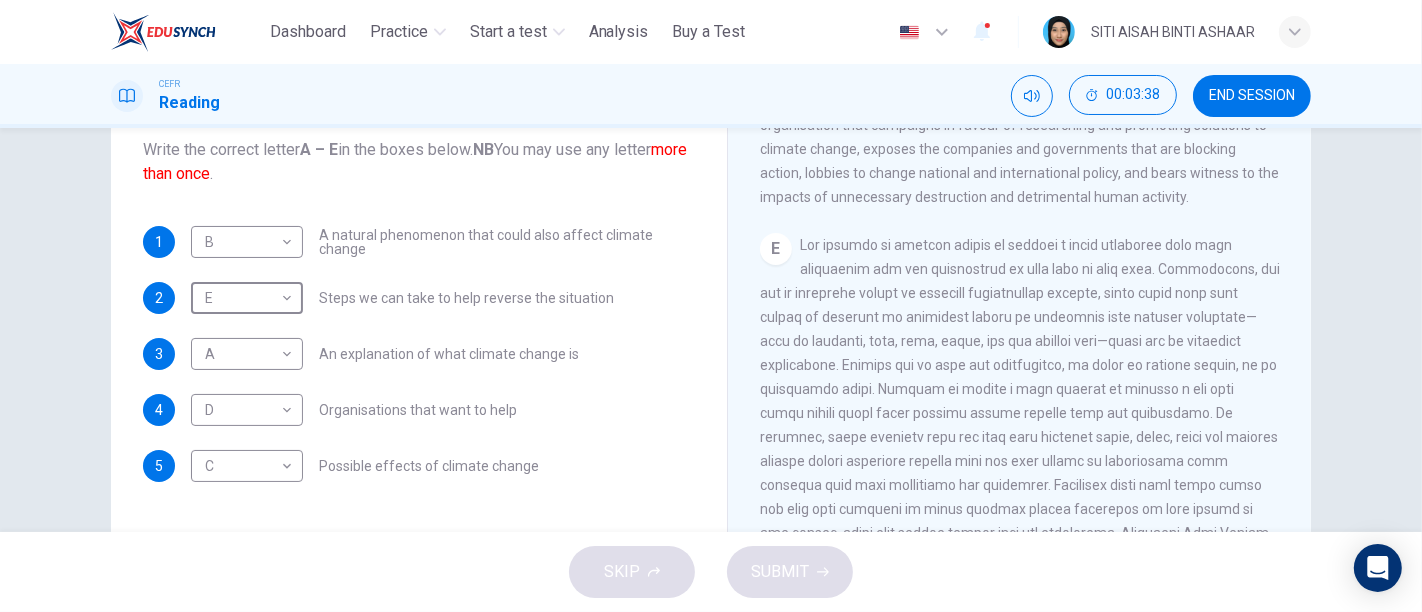 type on "*" 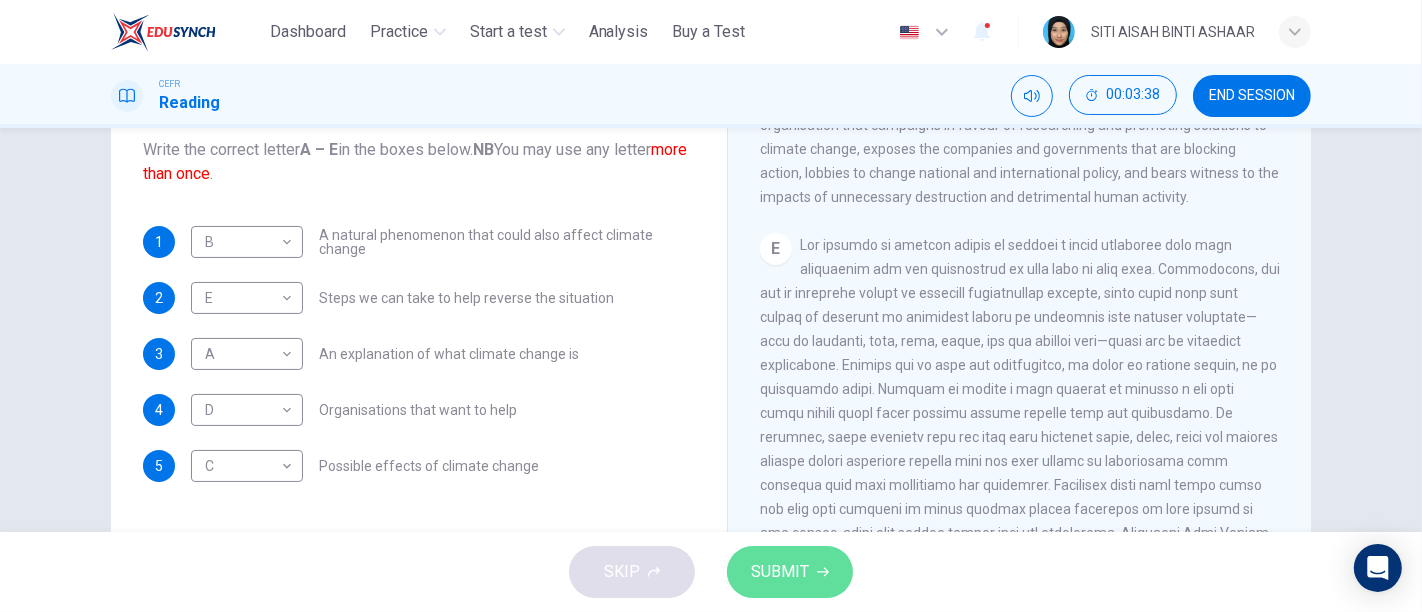 click on "SUBMIT" at bounding box center [790, 572] 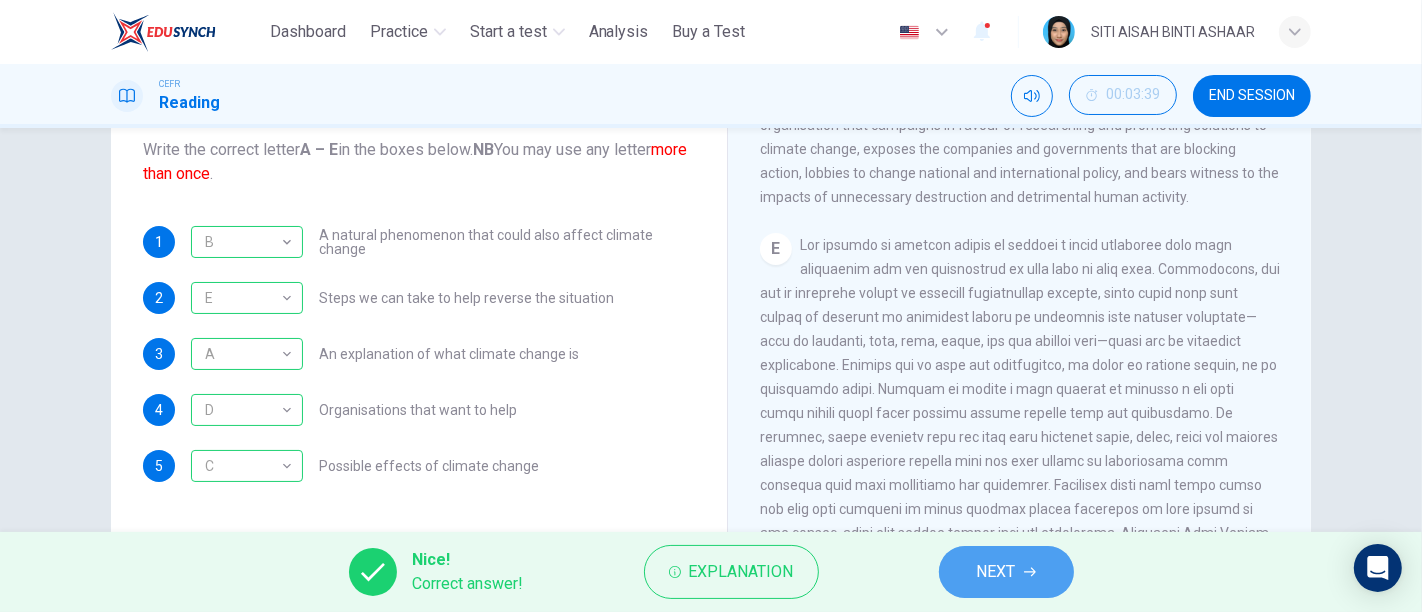 click on "NEXT" at bounding box center [1006, 572] 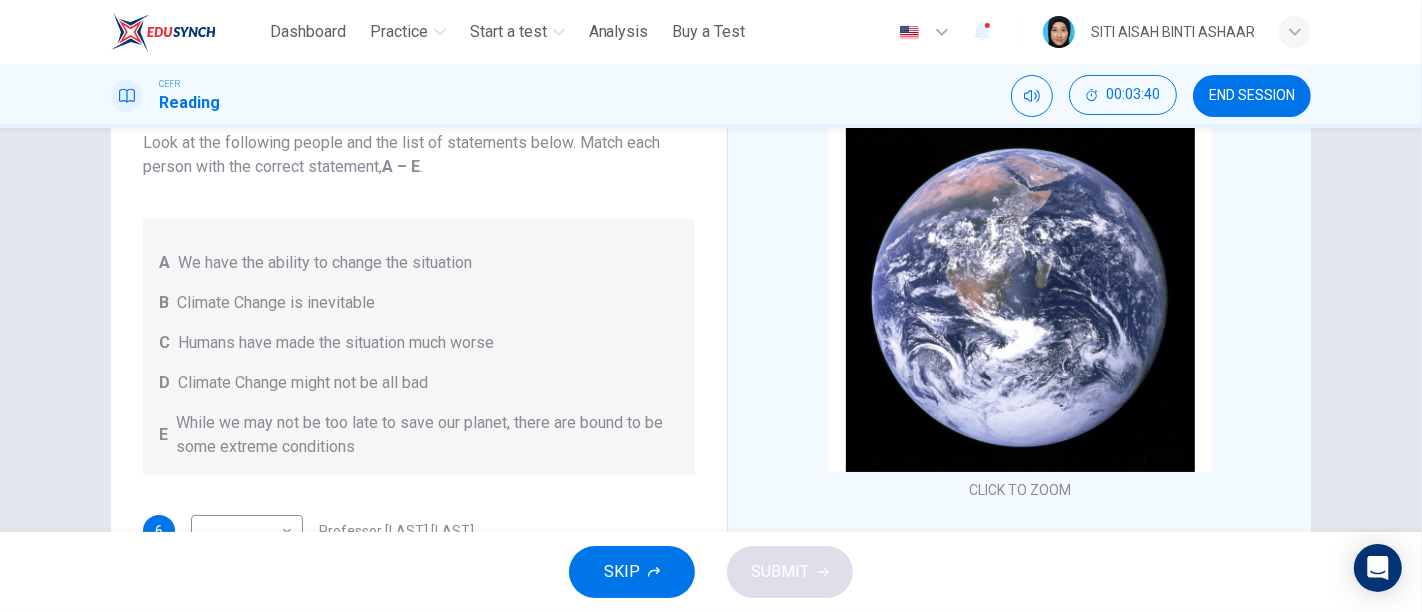 scroll, scrollTop: 0, scrollLeft: 0, axis: both 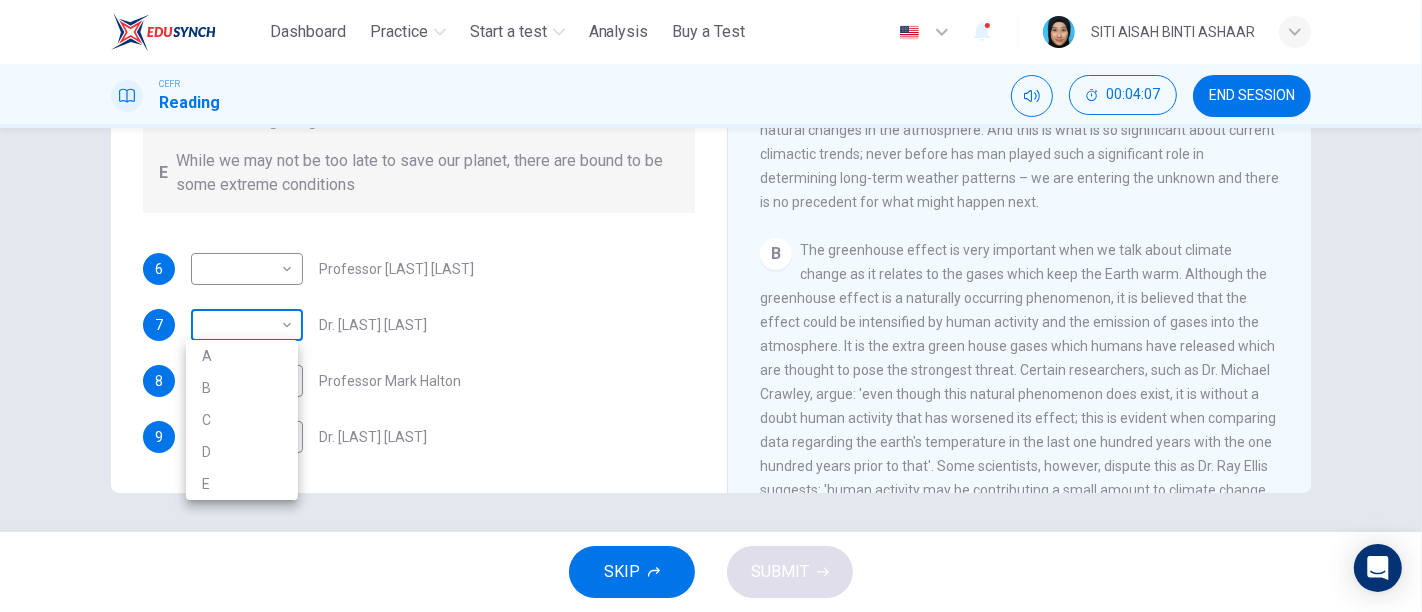 click on "This site uses cookies, as explained in our  Privacy Policy . If you agree to the use of cookies, please click the Accept button and continue to browse our site.   Privacy Policy Accept Dashboard Practice Start a test Analysis Buy a Test English ** ​ [FULL NAME] CEFR Reading 00:04:07 END SESSION Questions 6 - 9 Look at the following people and the list of statements below. Match each person with the correct statement,  A – E . A We have the ability to change the situation B Climate Change is inevitable C Humans have made the situation much worse D Climate Change might not be all bad E While we may not be too late to save our planet, there are bound to be some extreme conditions 6 ​ ​ Professor Max Leonard 7 ​ ​ Dr. Michael Crawley 8 ​ ​ Professor Mark Halton 9 ​ ​ Dr. Ray Ellis The Climate of the Earth CLICK TO ZOOM Click to Zoom A B C D E SKIP SUBMIT ELTC - EduSynch CEFR Test for Teachers in Malaysia
Dashboard Practice Start a test Analysis Pricing   Notifications 1 A" at bounding box center [711, 306] 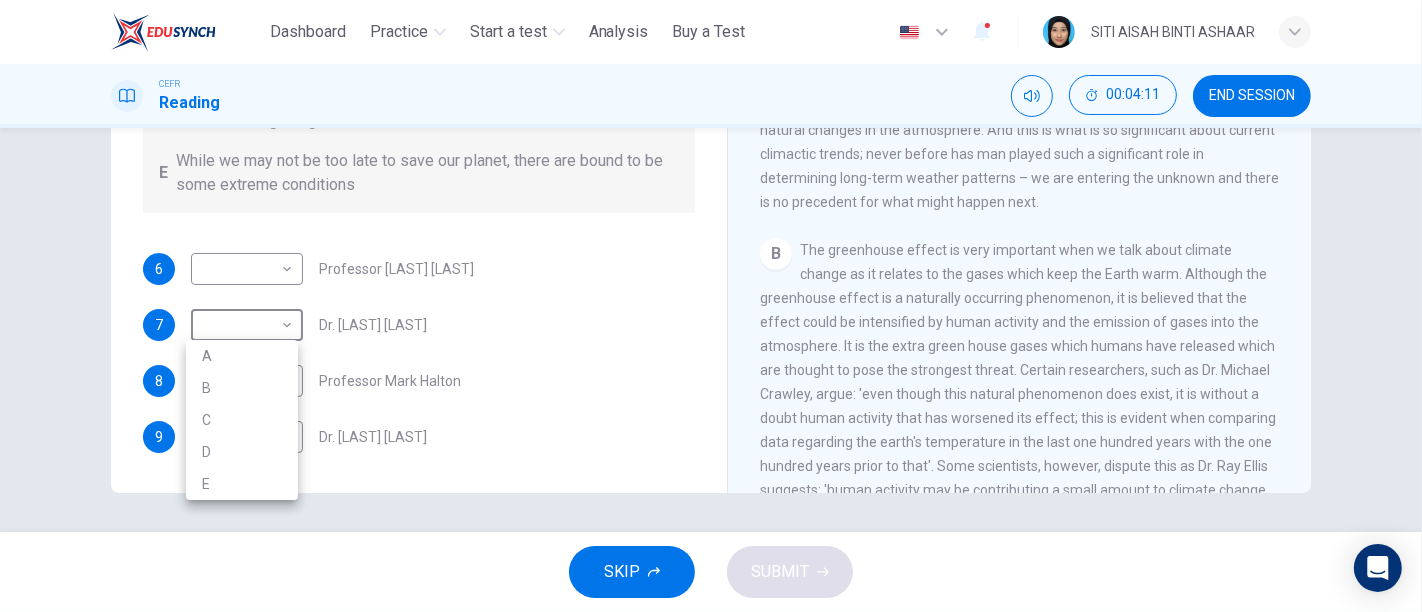 click at bounding box center [711, 306] 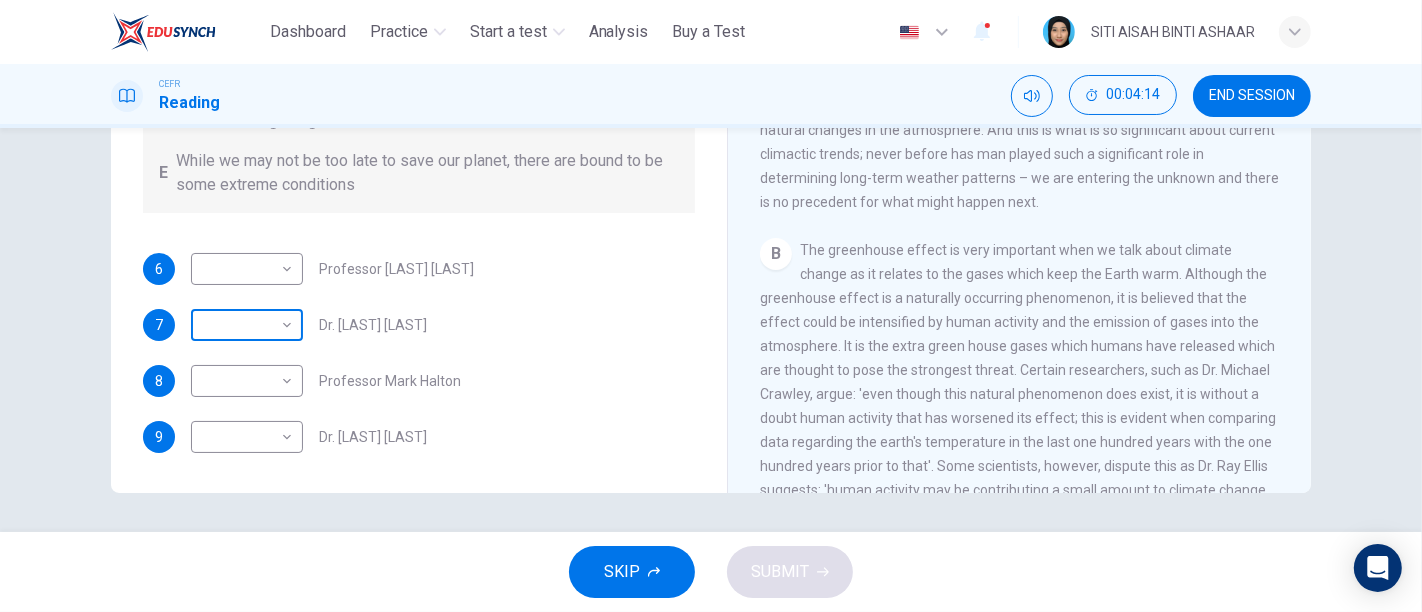 click on "This site uses cookies, as explained in our  Privacy Policy . If you agree to the use of cookies, please click the Accept button and continue to browse our site.   Privacy Policy Accept Dashboard Practice Start a test Analysis Buy a Test English ** ​ [FULL NAME] CEFR Reading 00:04:14 END SESSION Questions 6 - 9 Look at the following people and the list of statements below. Match each person with the correct statement,  A – E . A We have the ability to change the situation B Climate Change is inevitable C Humans have made the situation much worse D Climate Change might not be all bad E While we may not be too late to save our planet, there are bound to be some extreme conditions 6 ​ ​ Professor Max Leonard 7 ​ ​ Dr. Michael Crawley 8 ​ ​ Professor Mark Halton 9 ​ ​ Dr. Ray Ellis The Climate of the Earth CLICK TO ZOOM Click to Zoom A B C D E SKIP SUBMIT ELTC - EduSynch CEFR Test for Teachers in Malaysia
Dashboard Practice Start a test Analysis Pricing   Notifications 1" at bounding box center (711, 306) 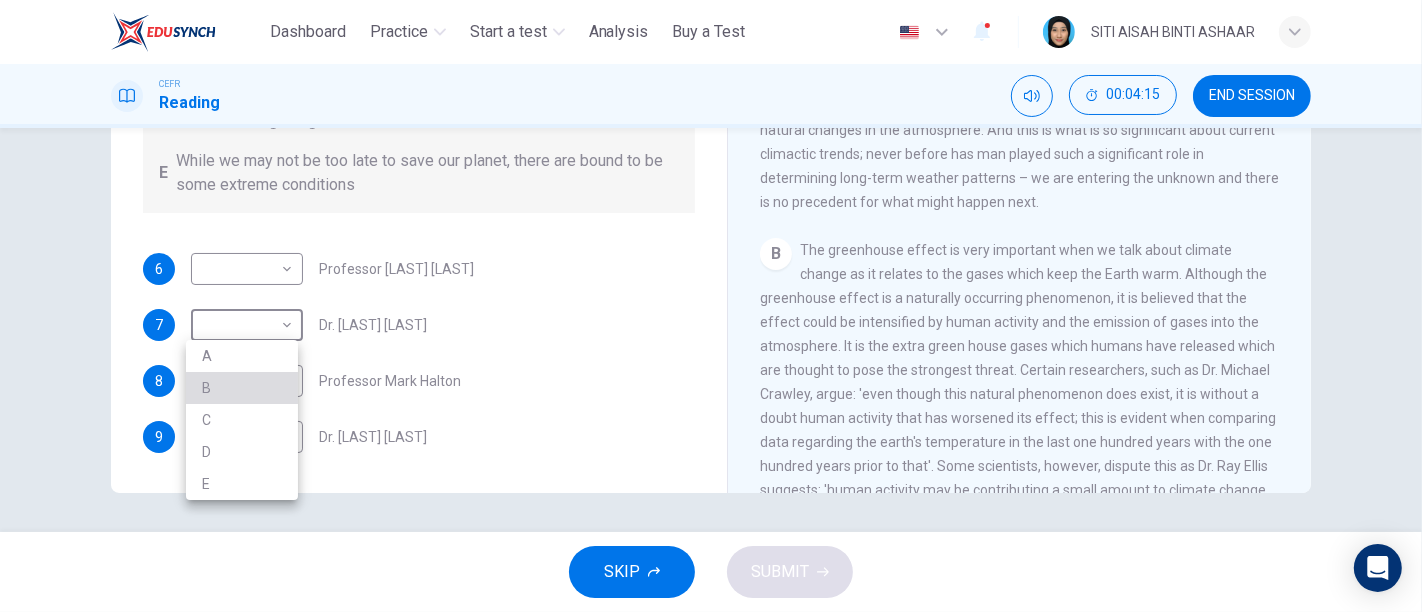 click on "B" at bounding box center (242, 388) 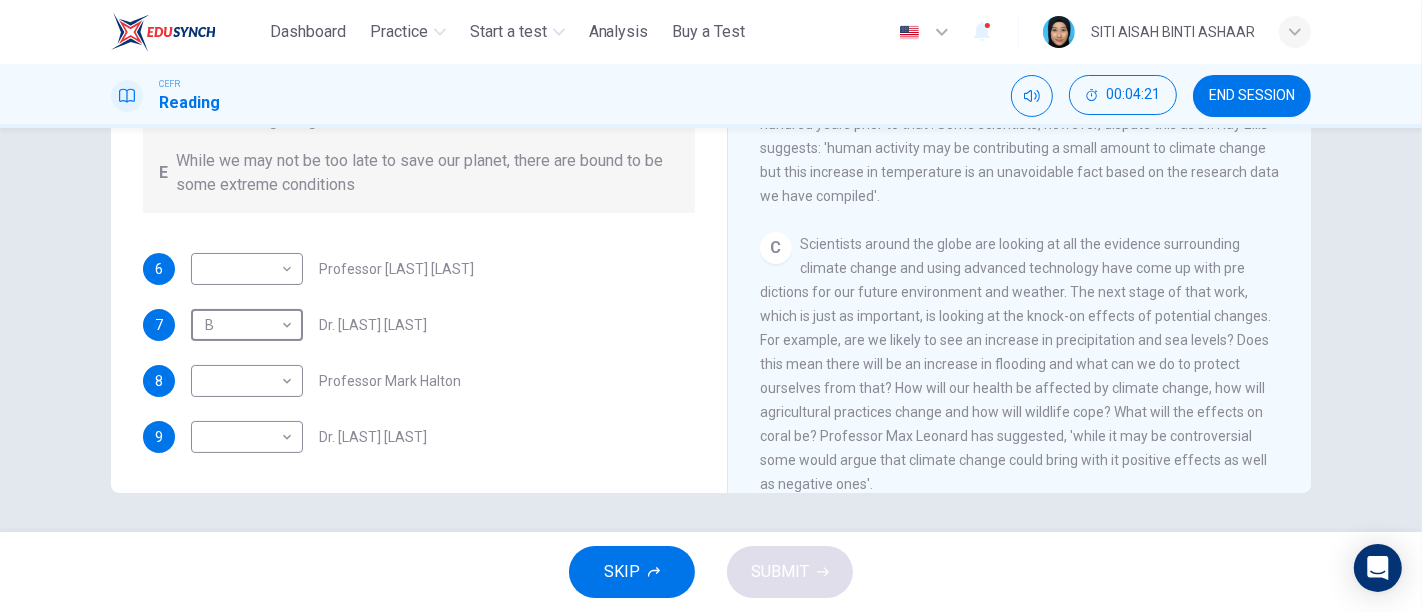 scroll, scrollTop: 677, scrollLeft: 0, axis: vertical 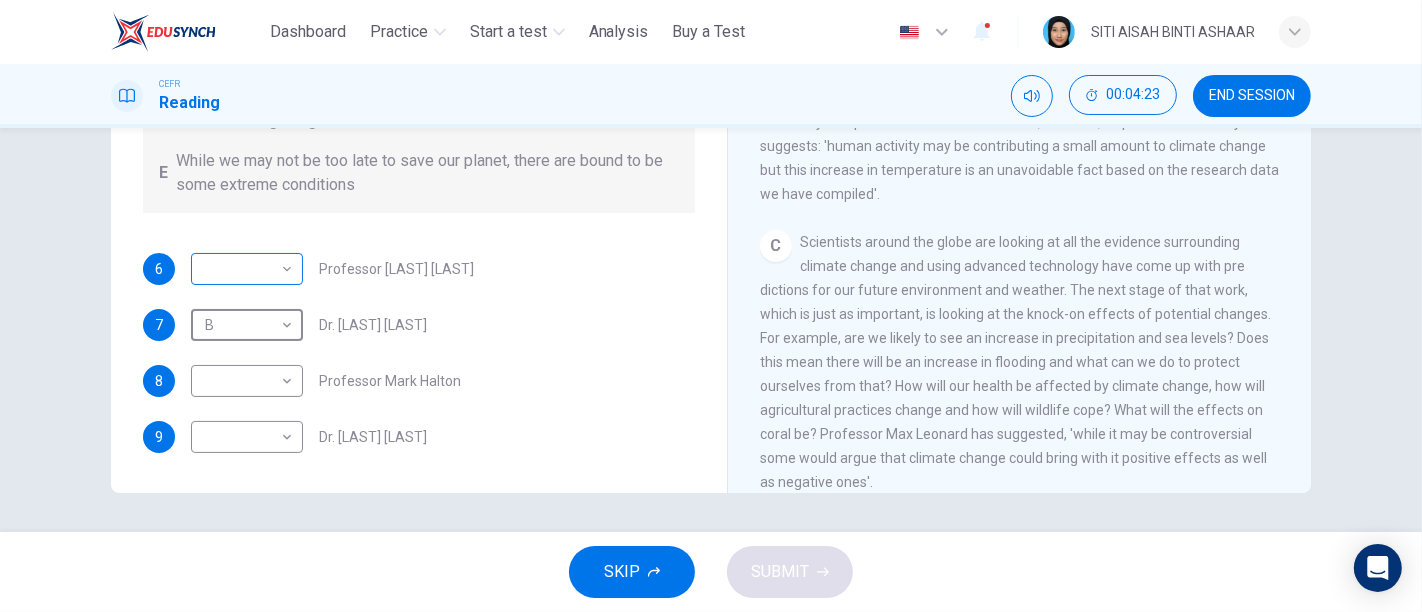click on "This site uses cookies, as explained in our  Privacy Policy . If you agree to the use of cookies, please click the Accept button and continue to browse our site.   Privacy Policy Accept Dashboard Practice Start a test Analysis Buy a Test English ** ​ [FULL NAME] CEFR Reading 00:04:23 END SESSION Questions 6 - 9 Look at the following people and the list of statements below. Match each person with the correct statement,  A – E . A We have the ability to change the situation B Climate Change is inevitable C Humans have made the situation much worse D Climate Change might not be all bad E While we may not be too late to save our planet, there are bound to be some extreme conditions 6 ​ ​ Professor Max Leonard 7 B * ​ Dr. Michael Crawley 8 ​ ​ Professor Mark Halton 9 ​ ​ Dr. Ray Ellis The Climate of the Earth CLICK TO ZOOM Click to Zoom A B C D E SKIP SUBMIT ELTC - EduSynch CEFR Test for Teachers in Malaysia
Dashboard Practice Start a test Analysis Pricing   Notifications 1" at bounding box center (711, 306) 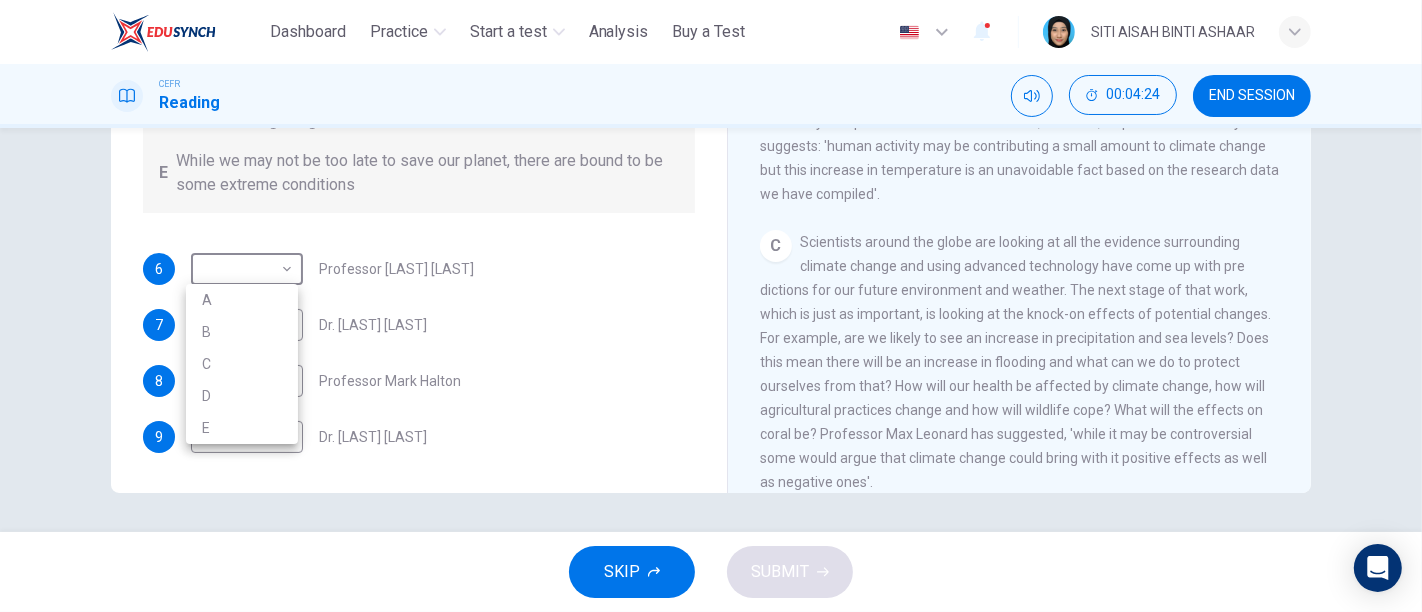 click on "C" at bounding box center [242, 364] 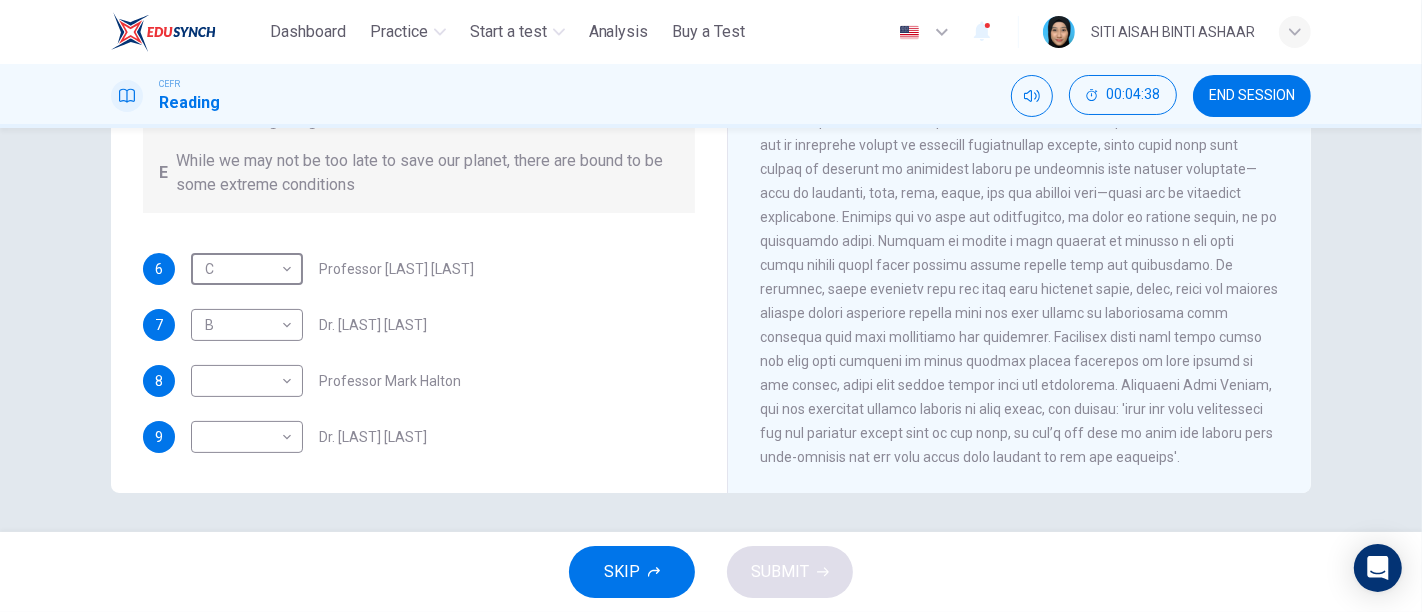 scroll, scrollTop: 1333, scrollLeft: 0, axis: vertical 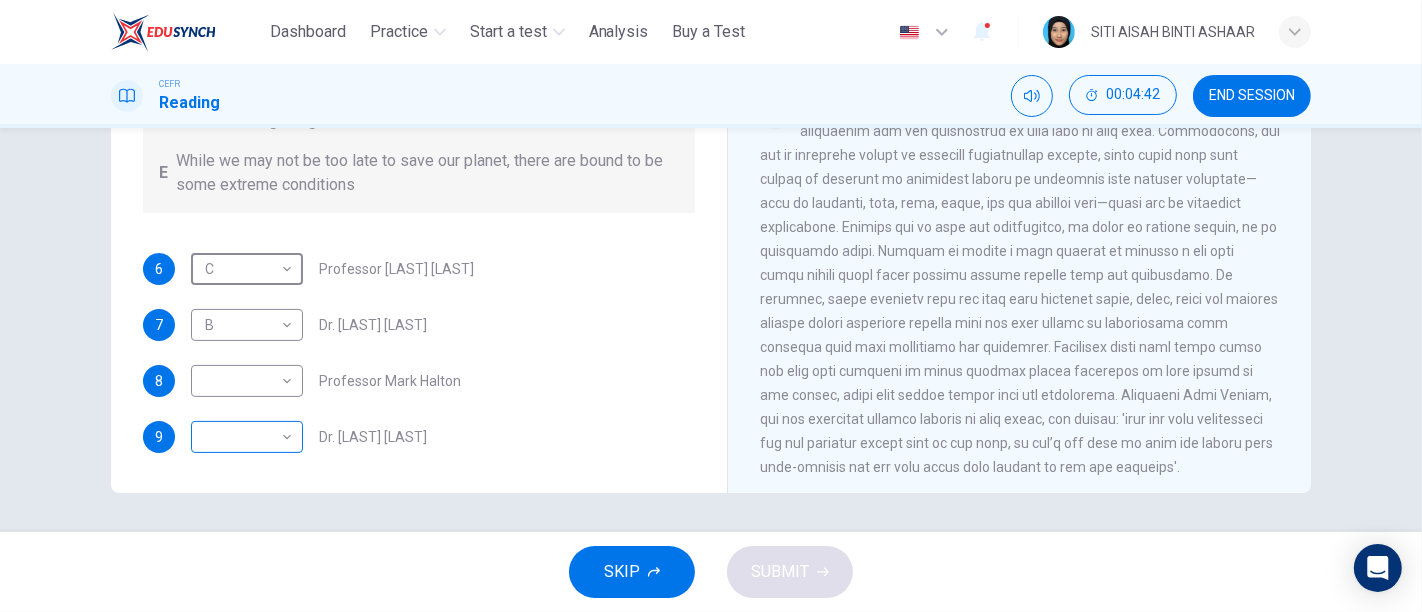 click on "This site uses cookies, as explained in our  Privacy Policy . If you agree to the use of cookies, please click the Accept button and continue to browse our site.   Privacy Policy Accept Dashboard Practice Start a test Analysis Buy a Test English ** ​ [PERSON] CEFR Reading 00:04:42 END SESSION Questions 6 - 9 Look at the following people and the list of statements below. Match each person with the correct statement,  A – E . A We have the ability to change the situation B Climate Change is inevitable C Humans have made the situation much worse D Climate Change might not be all bad E While we may not be too late to save our planet, there are bound to be some extreme conditions 6 C * ​ Professor [LAST] [LAST] 7 B * ​ Dr. [LAST] [LAST] 8 ​ ​ Professor [LAST] [LAST] 9 ​ ​ Dr. [LAST] [LAST] The Climate of the Earth CLICK TO ZOOM Click to Zoom A B C D E SKIP SUBMIT ELTC - EduSynch CEFR Test for Teachers in Malaysia
Dashboard Practice Start a test Analysis Pricing   Notifications 1" at bounding box center (711, 306) 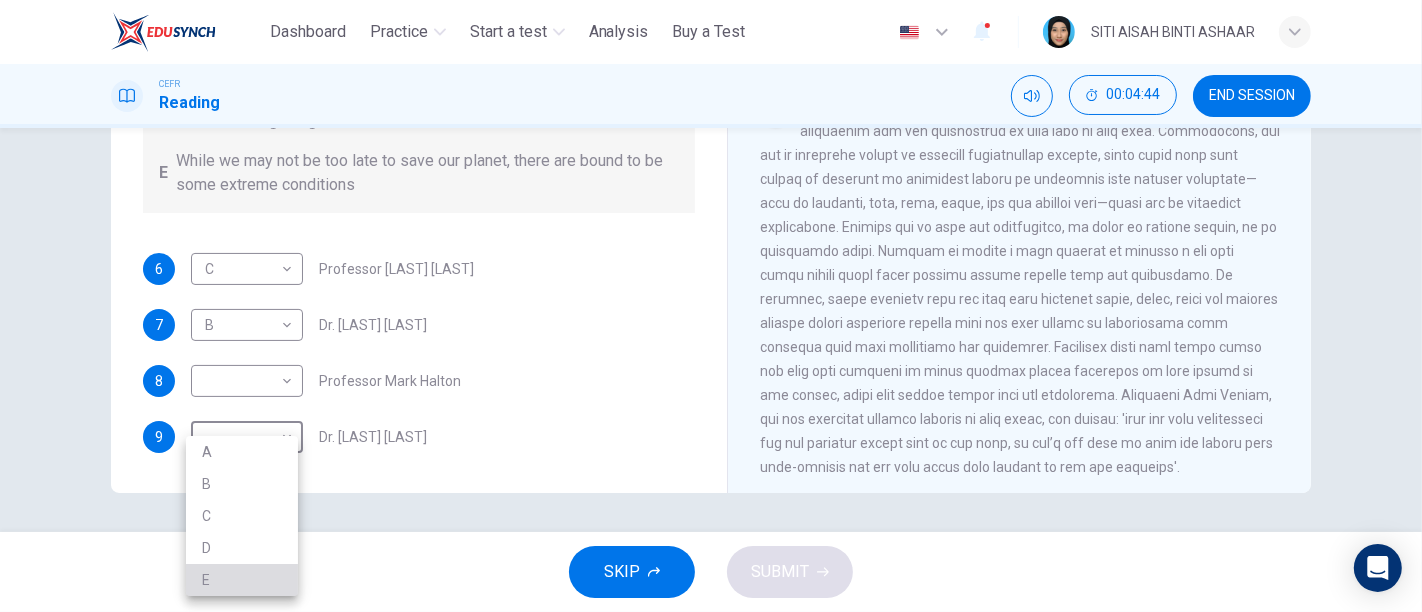 click on "E" at bounding box center [242, 580] 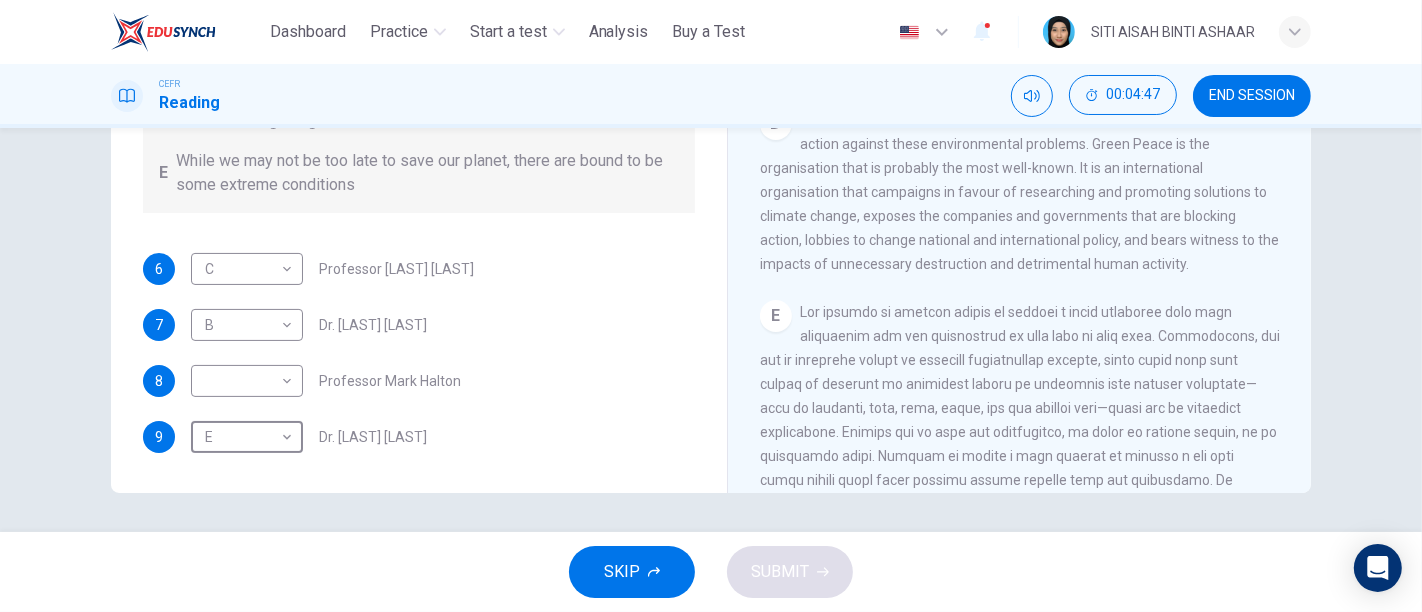 scroll, scrollTop: 1077, scrollLeft: 0, axis: vertical 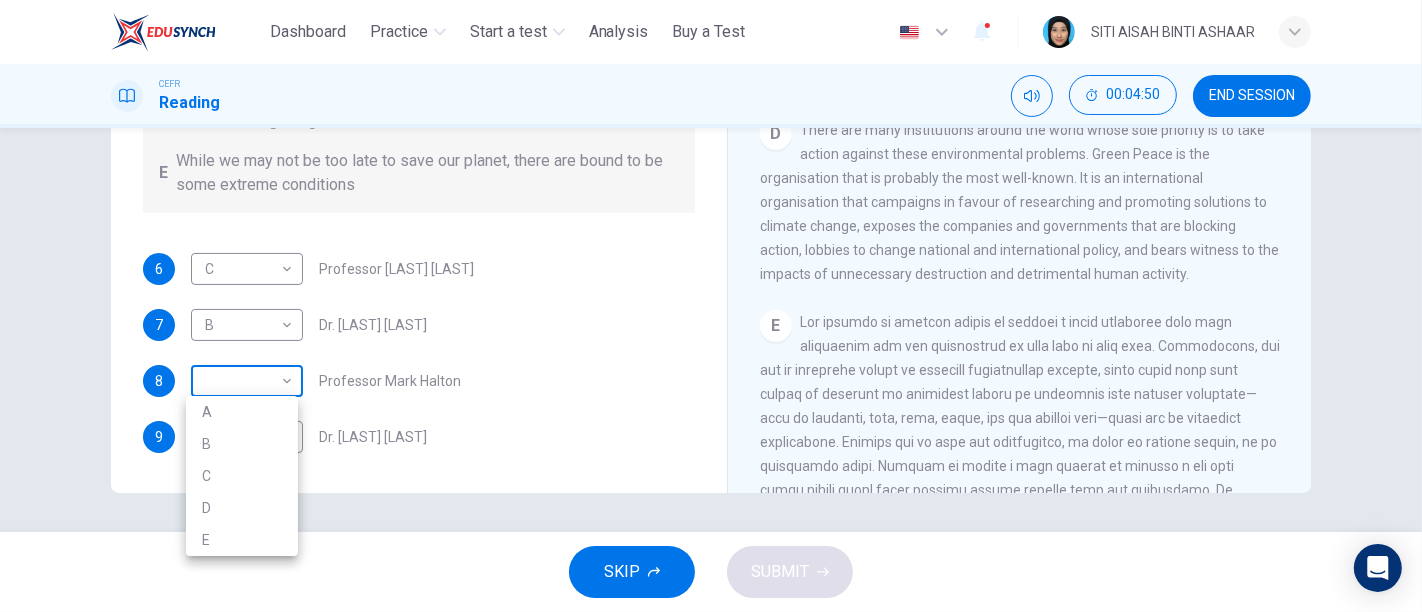 click on "This site uses cookies, as explained in our  Privacy Policy . If you agree to the use of cookies, please click the Accept button and continue to browse our site.   Privacy Policy Accept Dashboard Practice Start a test Analysis Buy a Test English ** ​ [PERSON] CEFR Reading 00:04:50 END SESSION Questions 6 - 9 Look at the following people and the list of statements below. Match each person with the correct statement,  A – E . A We have the ability to change the situation B Climate Change is inevitable C Humans have made the situation much worse D Climate Change might not be all bad E While we may not be too late to save our planet, there are bound to be some extreme conditions 6 C * ​ Professor [LAST] [LAST] 7 B * ​ Dr. [LAST] [LAST] 8 ​ ​ Professor [LAST] [LAST] 9 E * ​ Dr. [LAST] [LAST] The Climate of the Earth CLICK TO ZOOM Click to Zoom A B C D E SKIP SUBMIT ELTC - EduSynch CEFR Test for Teachers in Malaysia
Dashboard Practice Start a test Analysis Pricing   Notifications 1 A" at bounding box center [711, 306] 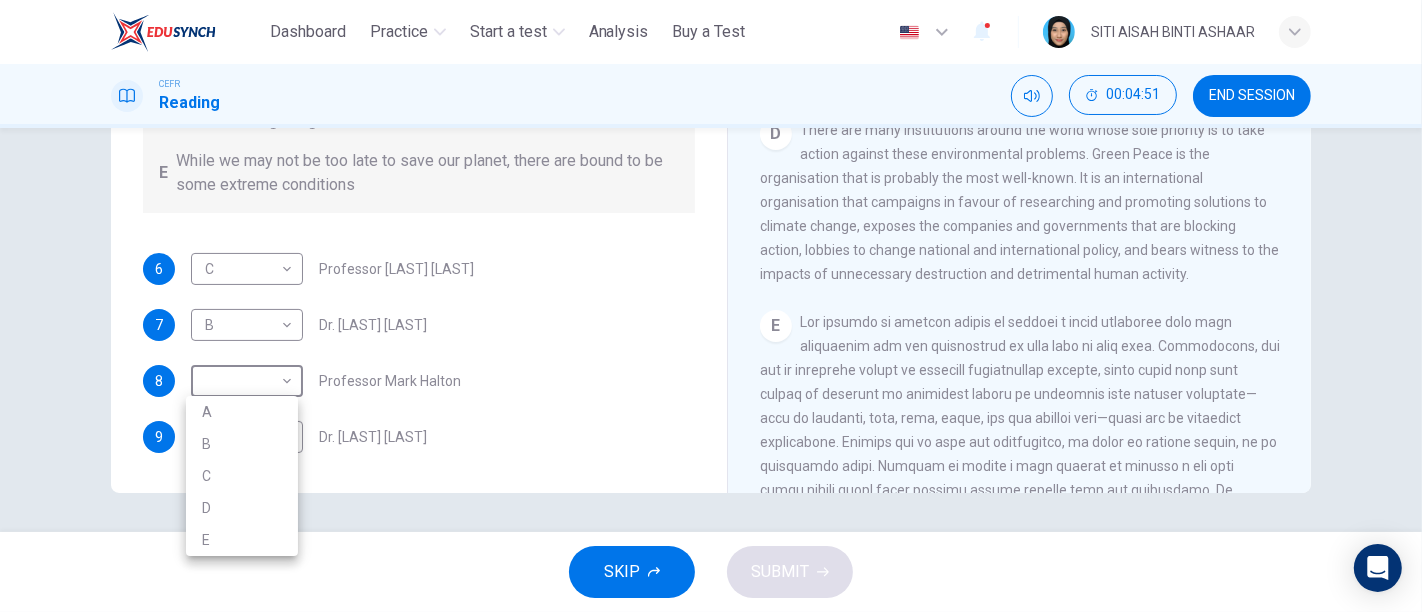 click on "E" at bounding box center (242, 540) 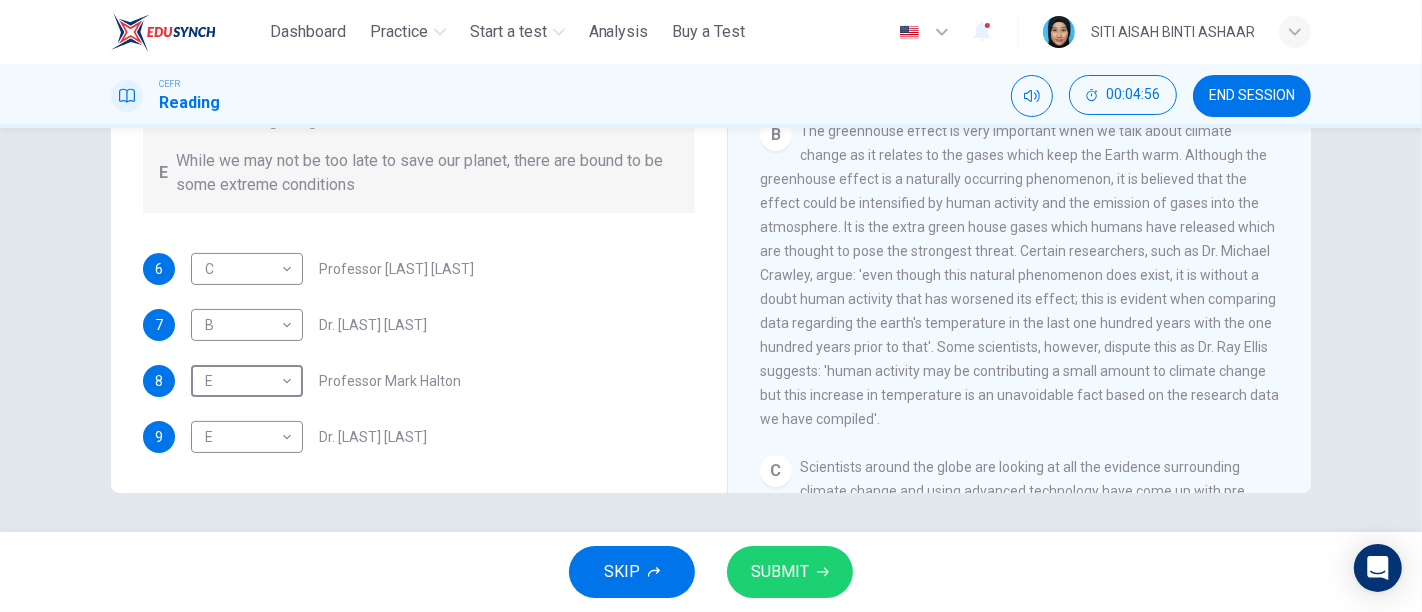 scroll, scrollTop: 448, scrollLeft: 0, axis: vertical 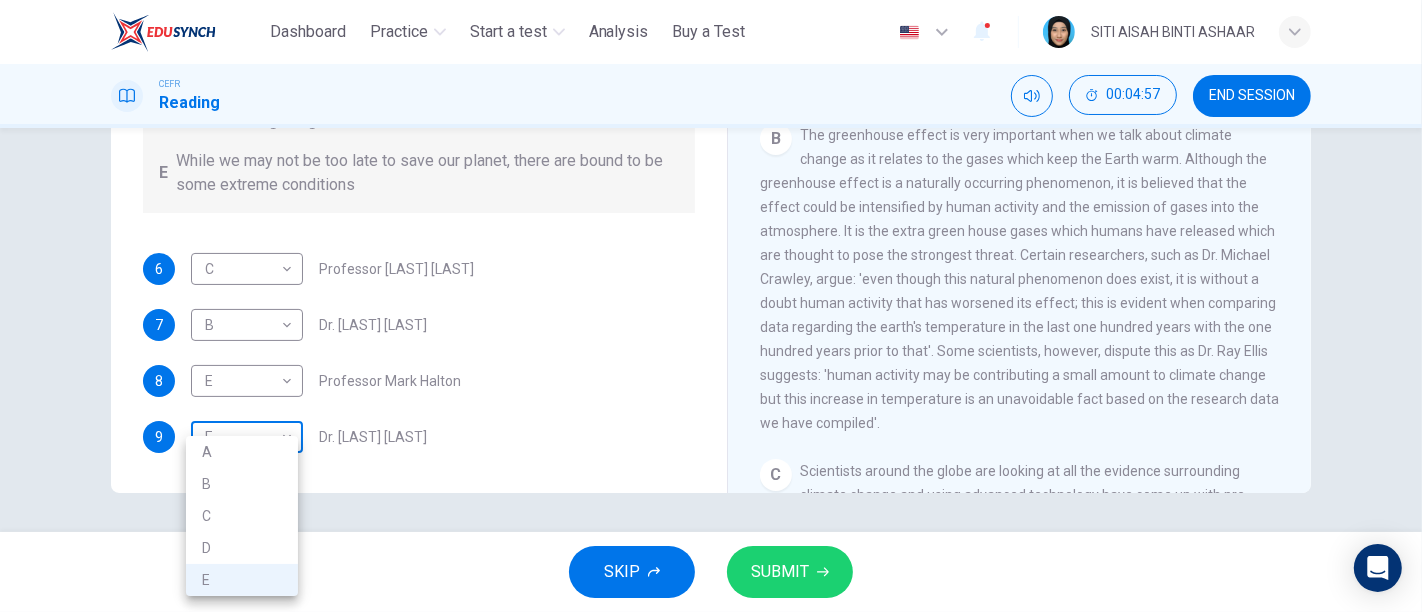 click on "This site uses cookies, as explained in our  Privacy Policy . If you agree to the use of cookies, please click the Accept button and continue to browse our site.   Privacy Policy Accept Dashboard Practice Start a test Analysis Buy a Test English ** ​ [FULL NAME] CEFR Reading 00:04:57 END SESSION Questions 6 - 9 Look at the following people and the list of statements below. Match each person with the correct statement,  A – E . A We have the ability to change the situation B Climate Change is inevitable C Humans have made the situation much worse D Climate Change might not be all bad E While we may not be too late to save our planet, there are bound to be some extreme conditions 6 C * ​ Professor Max Leonard 7 B * ​ Dr. Michael Crawley 8 E * ​ Professor Mark Halton 9 E * ​ Dr. Ray Ellis The Climate of the Earth CLICK TO ZOOM Click to Zoom A B C D E SKIP SUBMIT ELTC - EduSynch CEFR Test for Teachers in Malaysia
Dashboard Practice Start a test Analysis Pricing   Notifications 1 A" at bounding box center [711, 306] 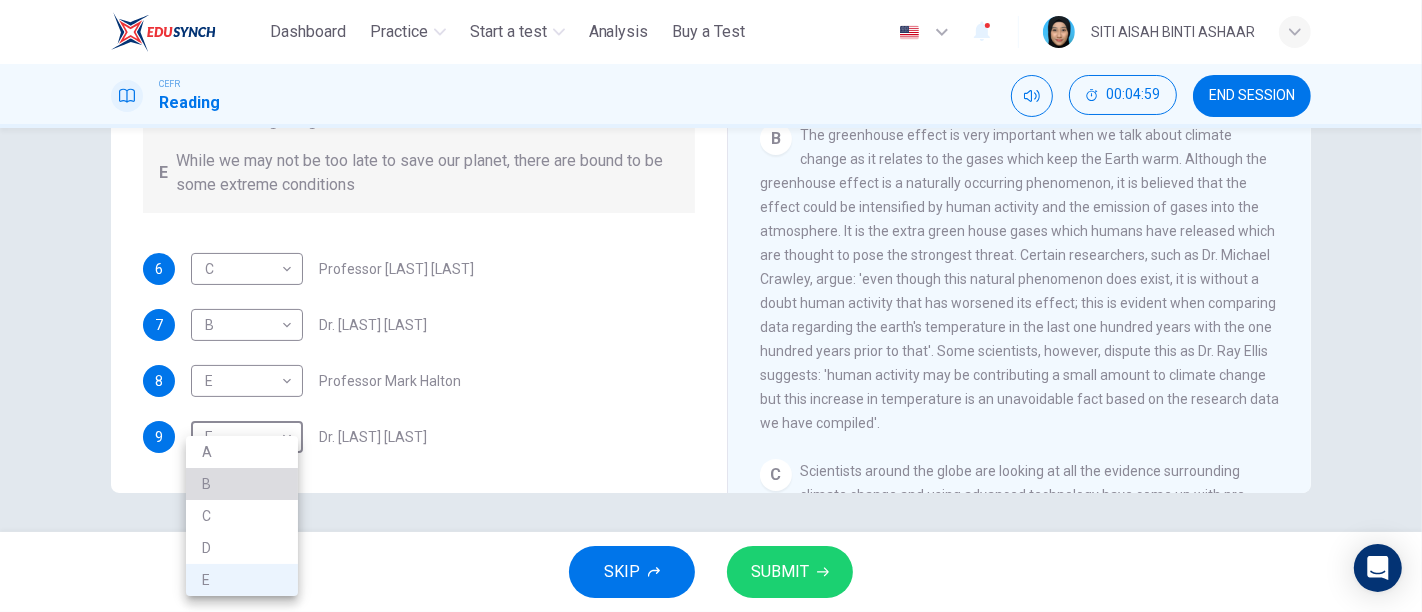 click on "B" at bounding box center (242, 484) 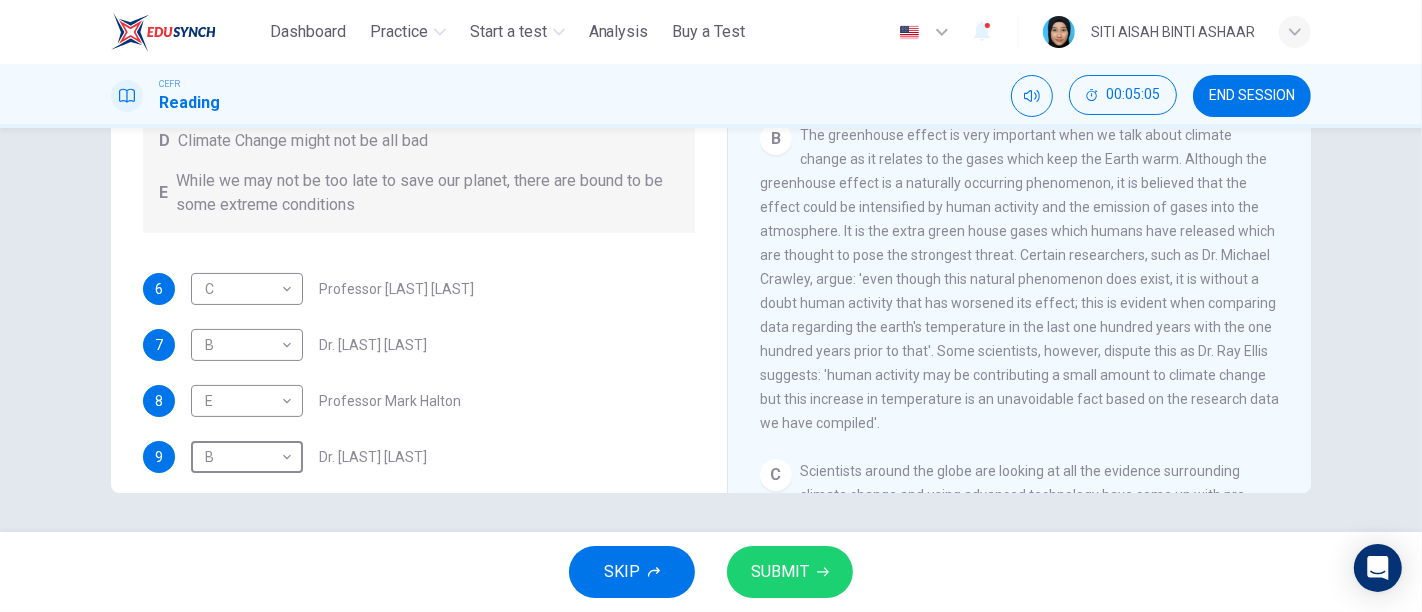 scroll, scrollTop: 0, scrollLeft: 0, axis: both 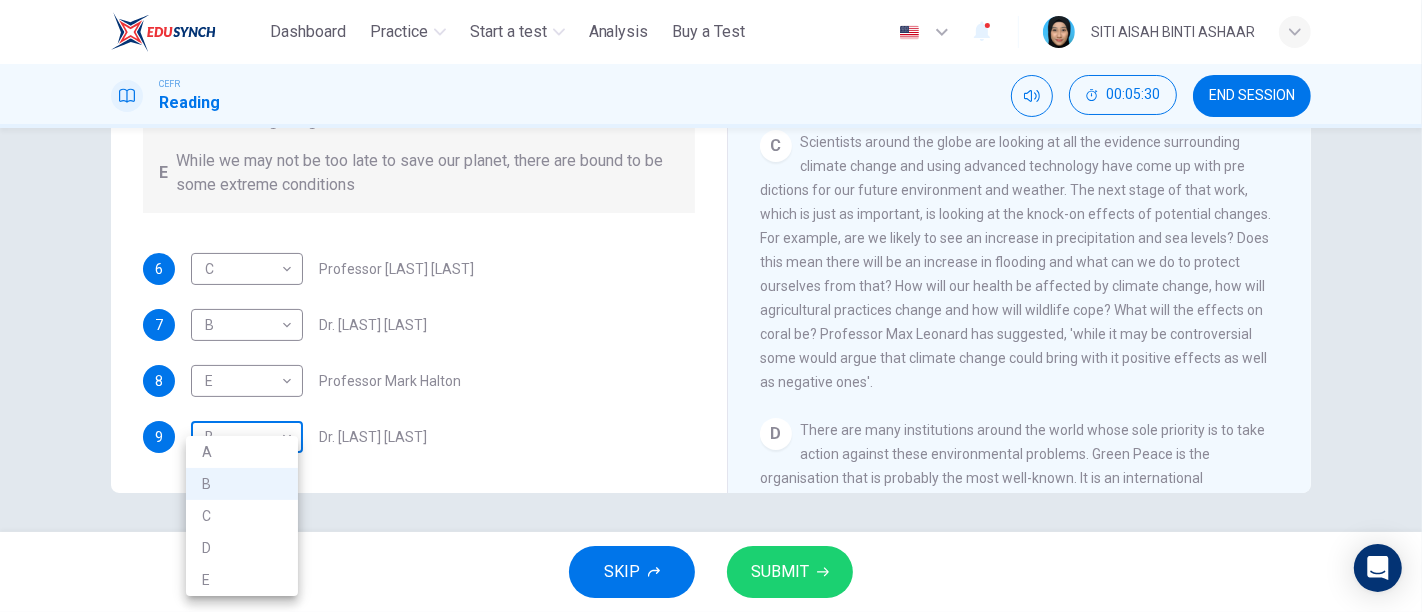 click on "This site uses cookies, as explained in our  Privacy Policy . If you agree to the use of cookies, please click the Accept button and continue to browse our site.   Privacy Policy Accept Dashboard Practice Start a test Analysis Buy a Test English ** ​ [FULL NAME] CEFR Reading 00:05:30 END SESSION Questions 6 - 9 Look at the following people and the list of statements below. Match each person with the correct statement,  A – E . A We have the ability to change the situation B Climate Change is inevitable C Humans have made the situation much worse D Climate Change might not be all bad E While we may not be too late to save our planet, there are bound to be some extreme conditions 6 C * ​ Professor Max Leonard 7 B * ​ Dr. Michael Crawley 8 E * ​ Professor Mark Halton 9 B * ​ Dr. Ray Ellis The Climate of the Earth CLICK TO ZOOM Click to Zoom A B C D E SKIP SUBMIT ELTC - EduSynch CEFR Test for Teachers in Malaysia
Dashboard Practice Start a test Analysis Pricing   Notifications 1 A" at bounding box center (711, 306) 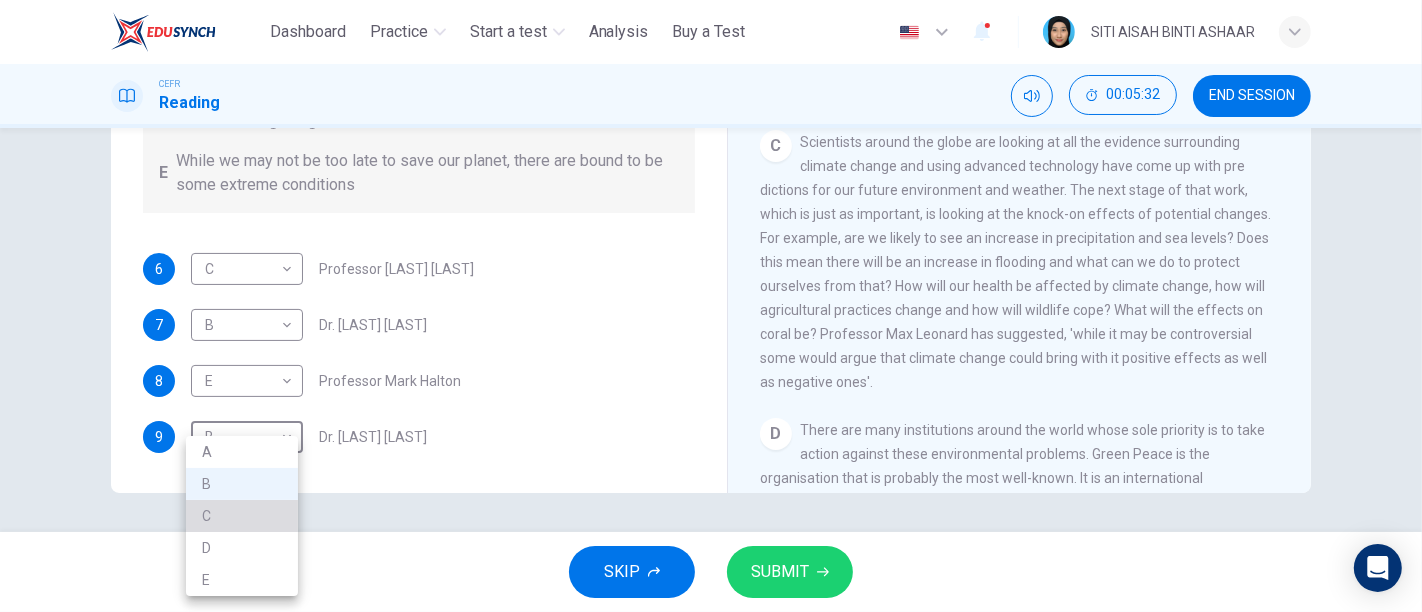 click on "C" at bounding box center [242, 516] 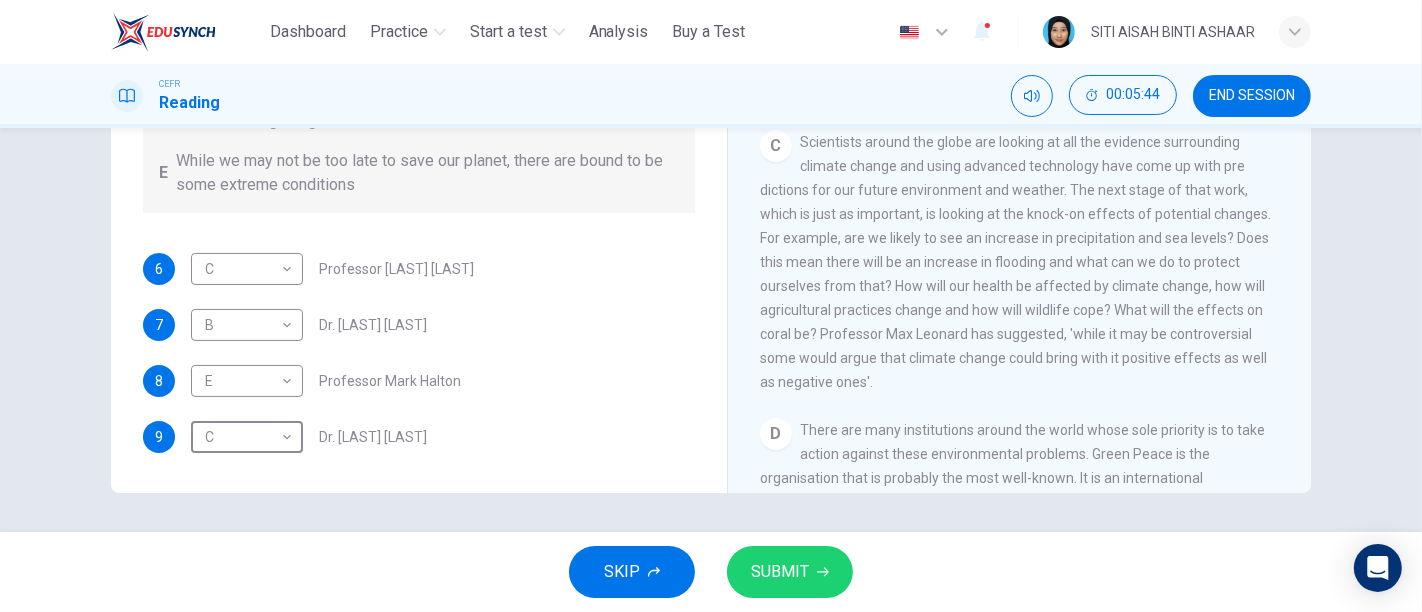 scroll, scrollTop: 0, scrollLeft: 0, axis: both 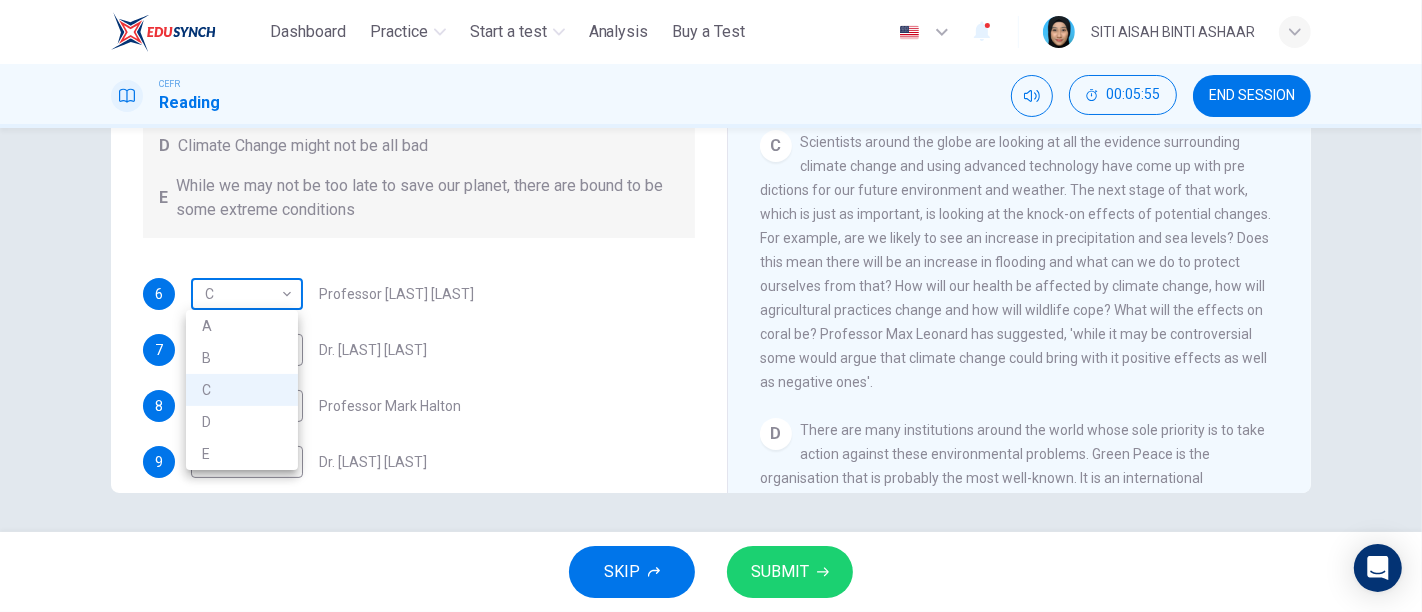 click on "This site uses cookies, as explained in our  Privacy Policy . If you agree to the use of cookies, please click the Accept button and continue to browse our site.   Privacy Policy Accept Dashboard Practice Start a test Analysis Buy a Test English ** ​ [FULL NAME] CEFR Reading 00:05:55 END SESSION Questions 6 - 9 Look at the following people and the list of statements below. Match each person with the correct statement,  A – E . A We have the ability to change the situation B Climate Change is inevitable C Humans have made the situation much worse D Climate Change might not be all bad E While we may not be too late to save our planet, there are bound to be some extreme conditions 6 C * ​ Professor Max Leonard 7 B * ​ Dr. Michael Crawley 8 E * ​ Professor Mark Halton 9 C * ​ Dr. Ray Ellis The Climate of the Earth CLICK TO ZOOM Click to Zoom A B C D E SKIP SUBMIT ELTC - EduSynch CEFR Test for Teachers in Malaysia
Dashboard Practice Start a test Analysis Pricing   Notifications 1 A" at bounding box center (711, 306) 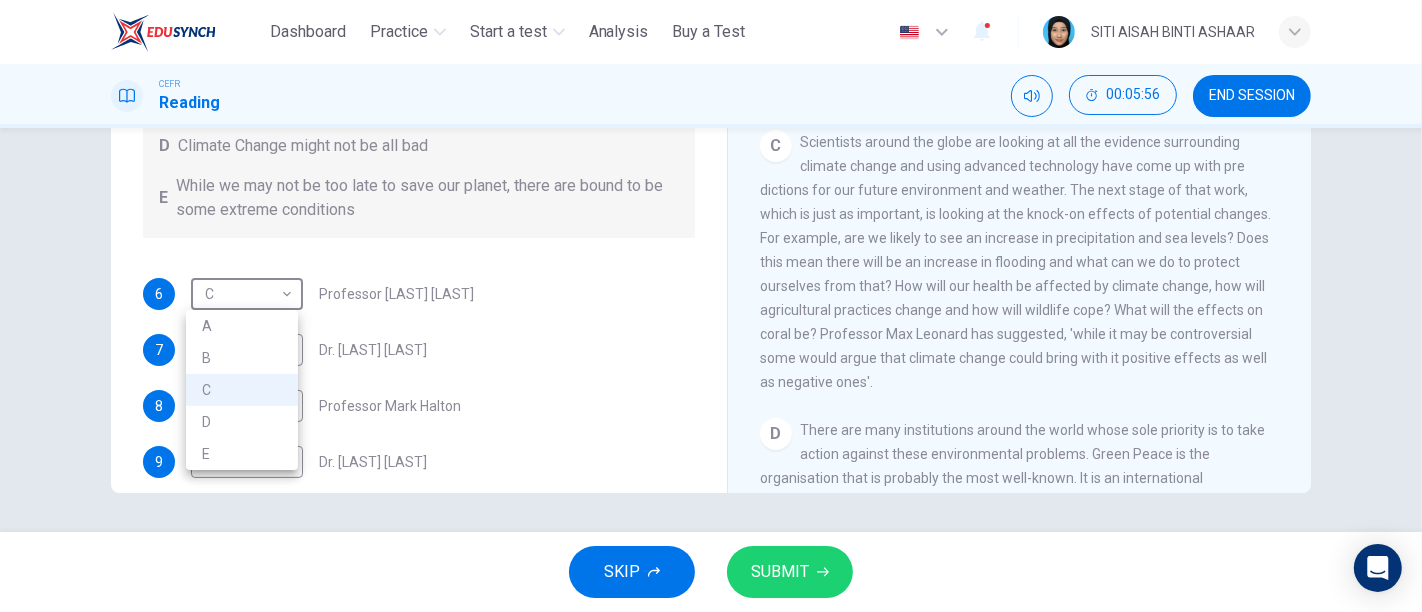 click on "D" at bounding box center (242, 422) 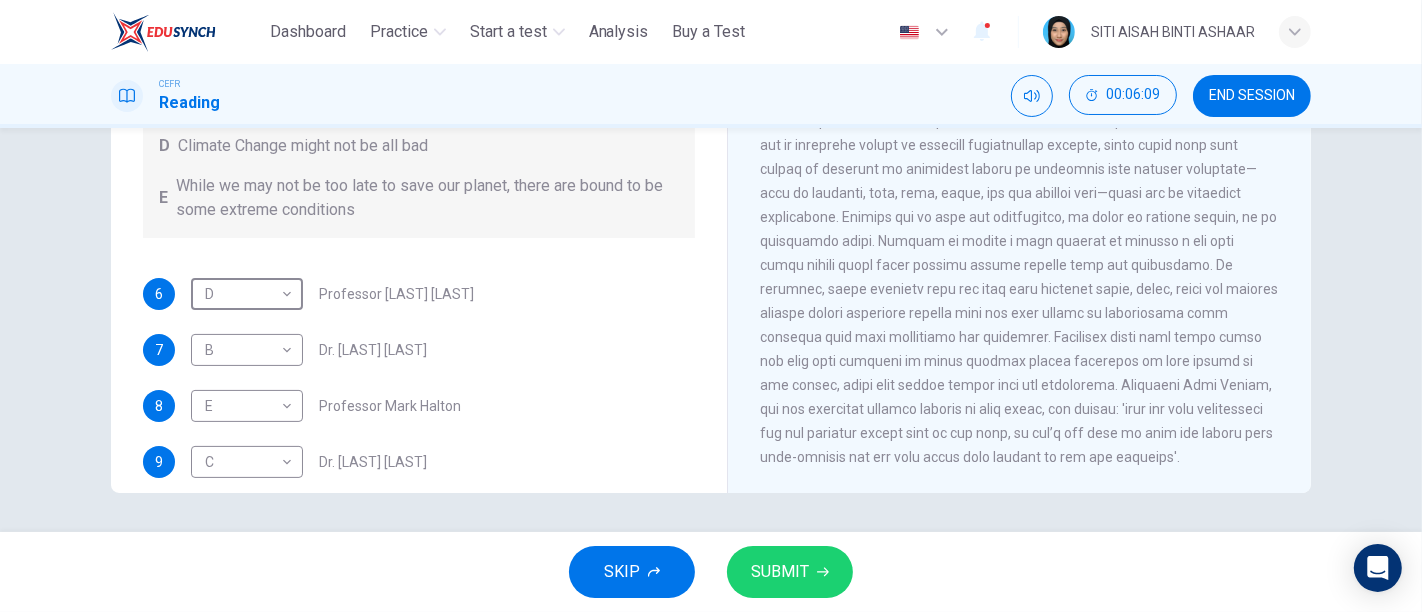scroll, scrollTop: 1386, scrollLeft: 0, axis: vertical 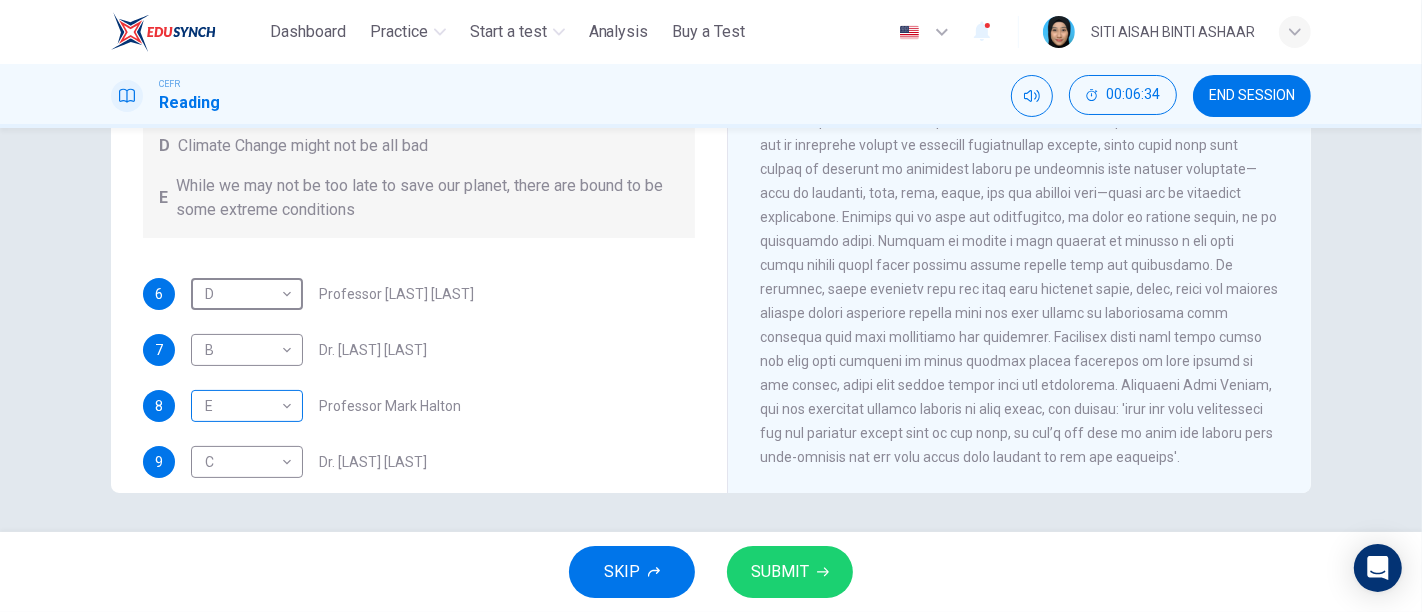 click on "This site uses cookies, as explained in our  Privacy Policy . If you agree to the use of cookies, please click the Accept button and continue to browse our site.   Privacy Policy Accept Dashboard Practice Start a test Analysis Buy a Test English ** ​ [PERSON] CEFR Reading 00:06:34 END SESSION Questions 6 - 9 Look at the following people and the list of statements below. Match each person with the correct statement,  A – E . A We have the ability to change the situation B Climate Change is inevitable C Humans have made the situation much worse D Climate Change might not be all bad E While we may not be too late to save our planet, there are bound to be some extreme conditions 6 D * ​ Professor [LAST] [LAST] 7 B * ​ Dr. [LAST] [LAST] 8 E * ​ Professor [LAST] [LAST] 9 C * ​ Dr. [LAST] [LAST] The Climate of the Earth CLICK TO ZOOM Click to Zoom A B C D E SKIP SUBMIT ELTC - EduSynch CEFR Test for Teachers in Malaysia
Dashboard Practice Start a test Analysis Pricing   Notifications 1" at bounding box center (711, 306) 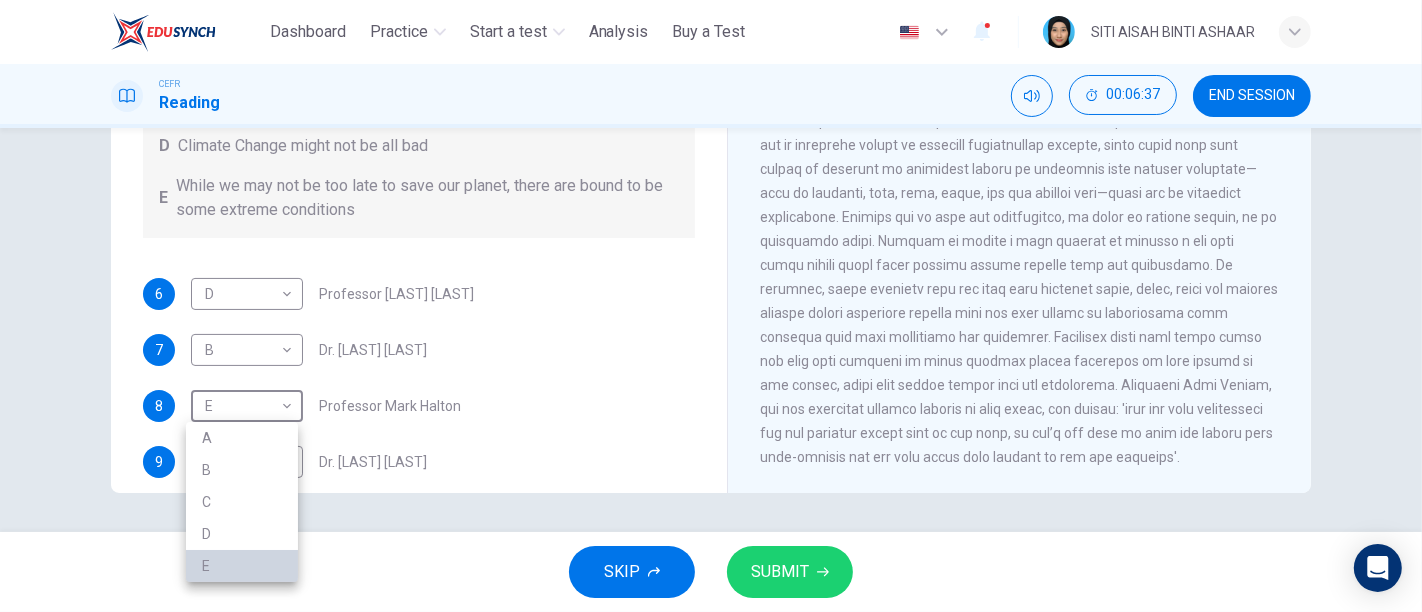 click on "E" at bounding box center [242, 566] 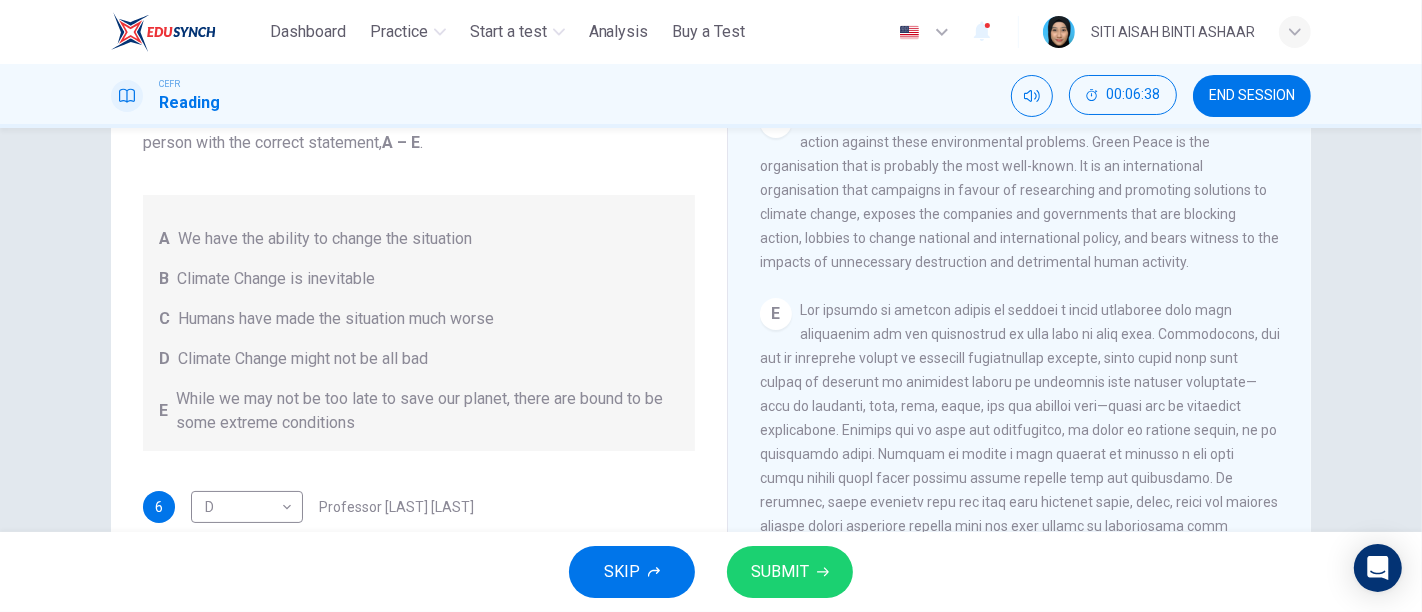 scroll, scrollTop: 148, scrollLeft: 0, axis: vertical 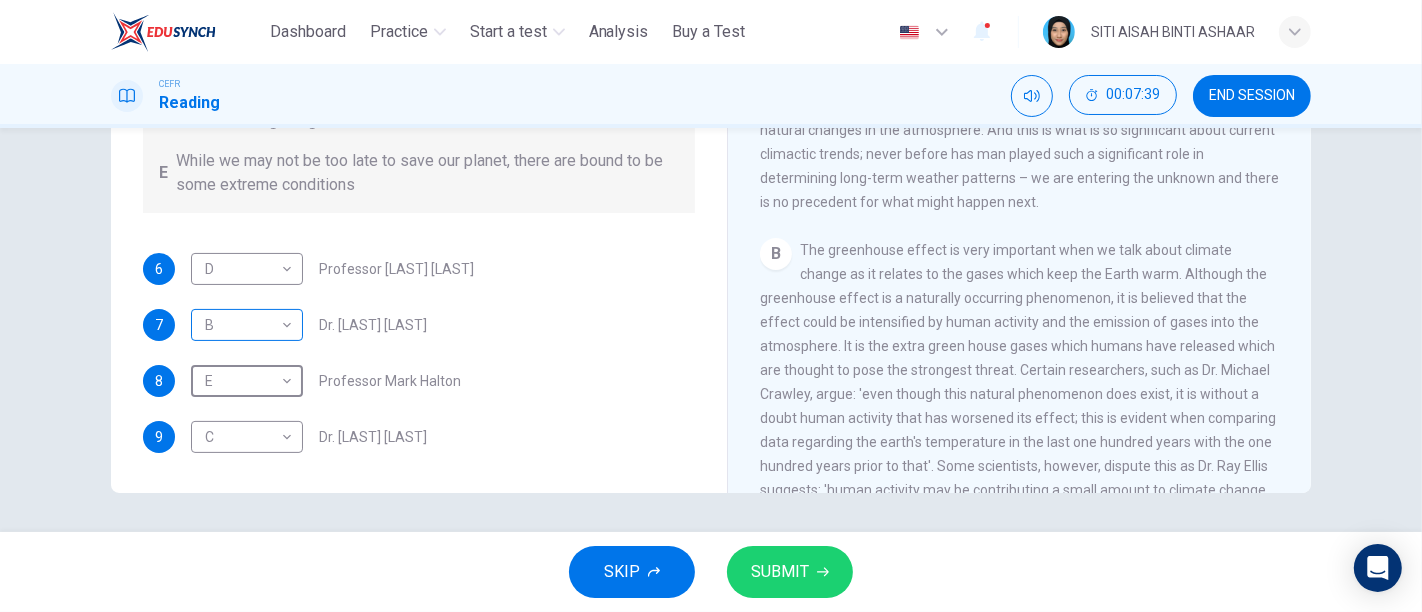 click on "This site uses cookies, as explained in our  Privacy Policy . If you agree to the use of cookies, please click the Accept button and continue to browse our site.   Privacy Policy Accept Dashboard Practice Start a test Analysis Buy a Test English ** ​ [FULL NAME] CEFR Reading 00:07:39 END SESSION Questions 6 - 9 Look at the following people and the list of statements below. Match each person with the correct statement,  A – E . A We have the ability to change the situation B Climate Change is inevitable C Humans have made the situation much worse D Climate Change might not be all bad E While we may not be too late to save our planet, there are bound to be some extreme conditions 6 D * ​ Professor Max Leonard 7 B * ​ Dr. Michael Crawley 8 E * ​ Professor Mark Halton 9 C * ​ Dr. Ray Ellis The Climate of the Earth CLICK TO ZOOM Click to Zoom A B C D E SKIP SUBMIT ELTC - EduSynch CEFR Test for Teachers in Malaysia
Dashboard Practice Start a test Analysis Pricing   Notifications 1" at bounding box center (711, 306) 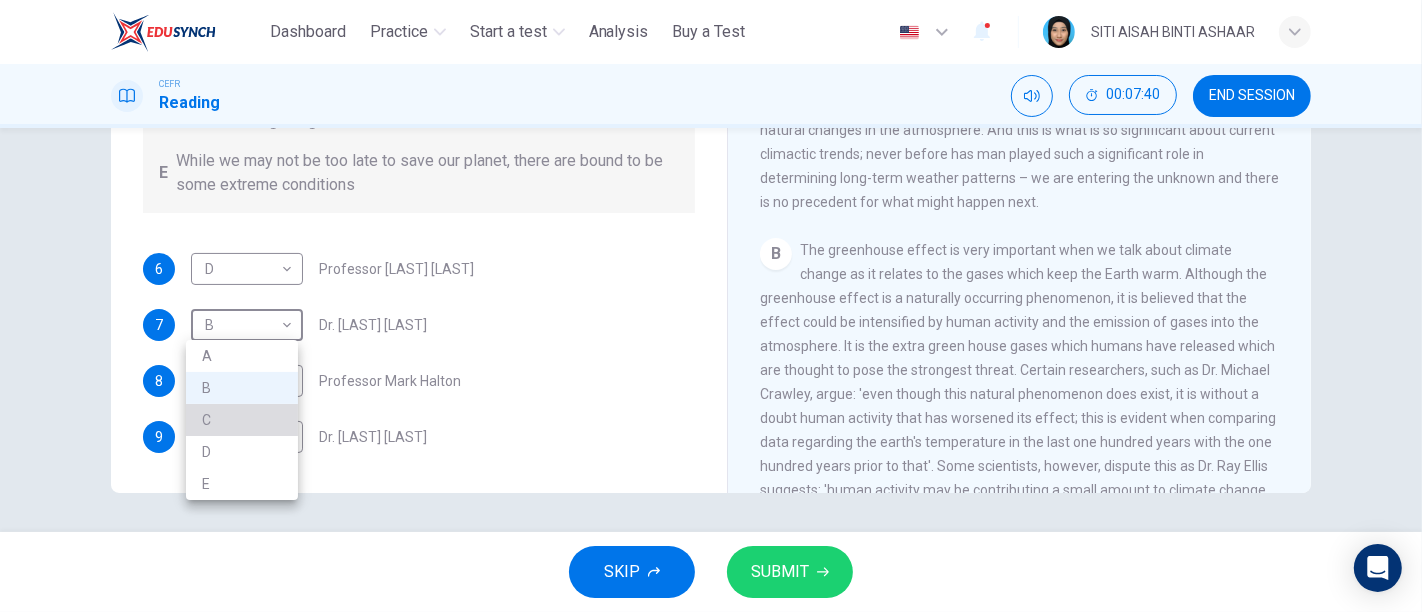 click on "C" at bounding box center (242, 420) 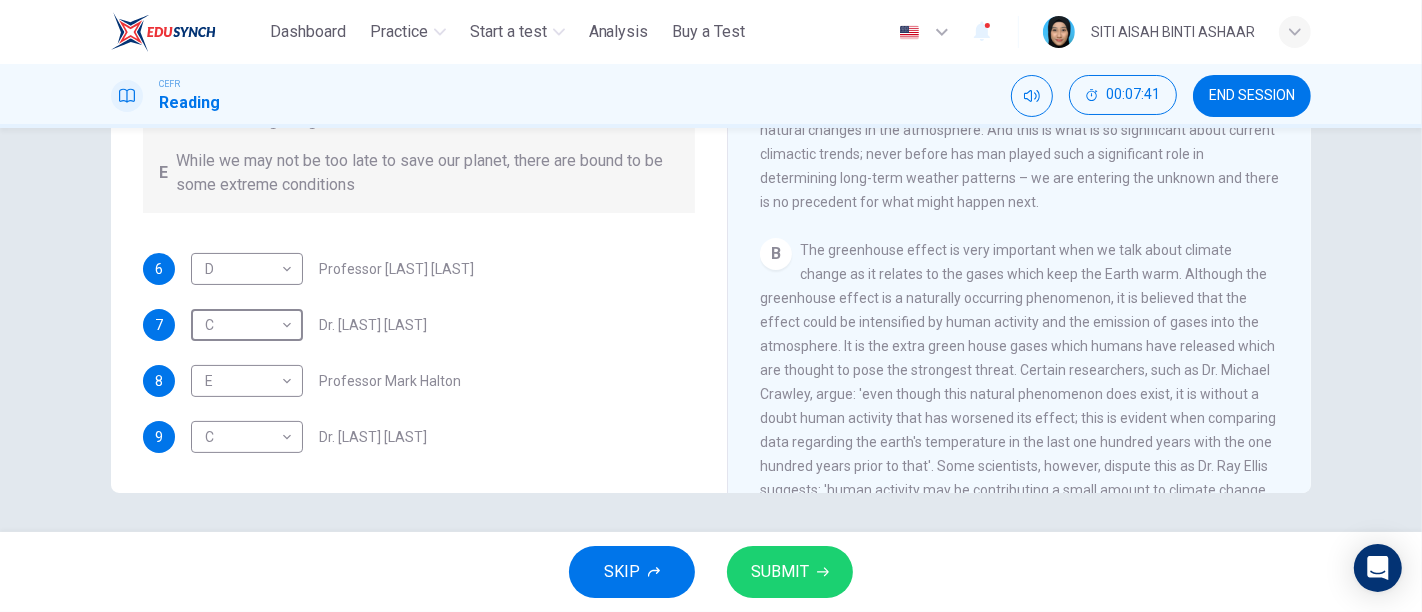 click on "SUBMIT" at bounding box center [780, 572] 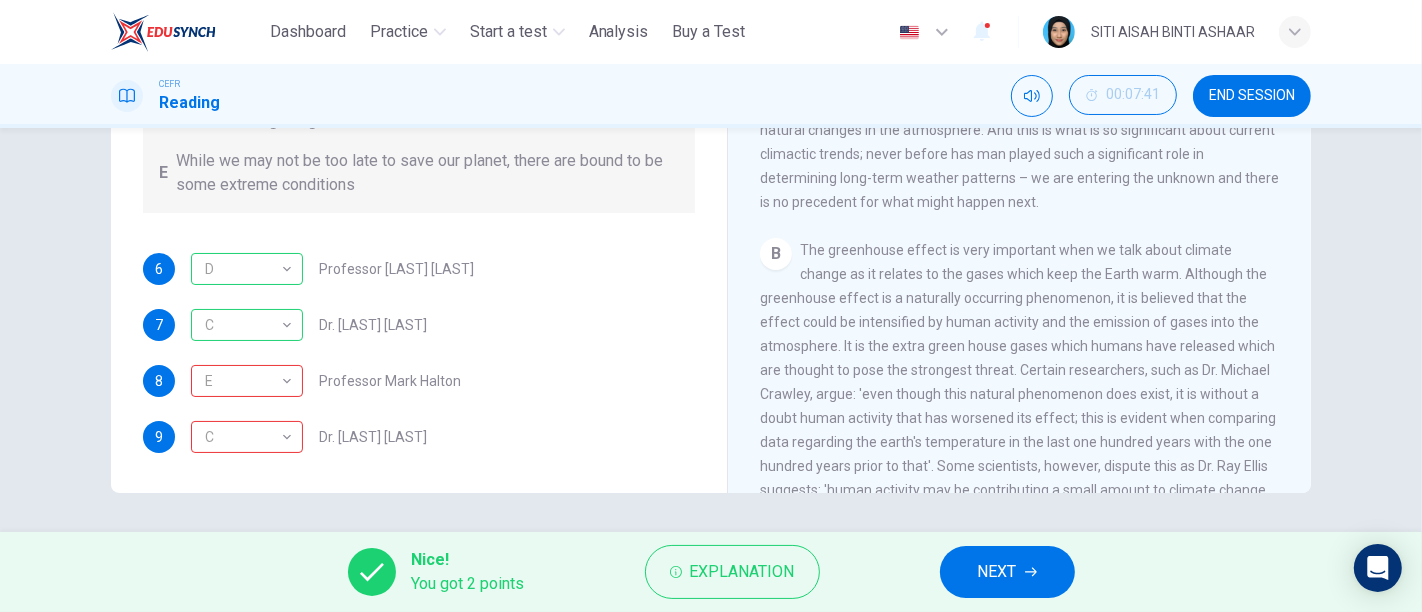 click 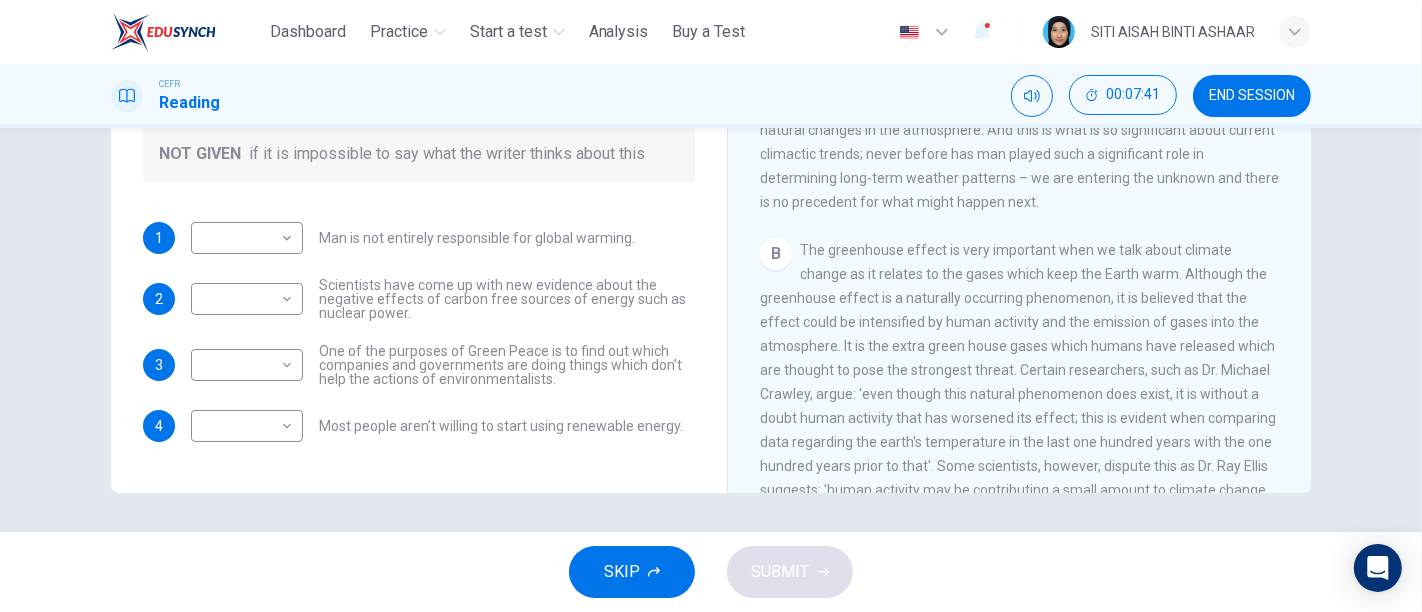 scroll, scrollTop: 0, scrollLeft: 0, axis: both 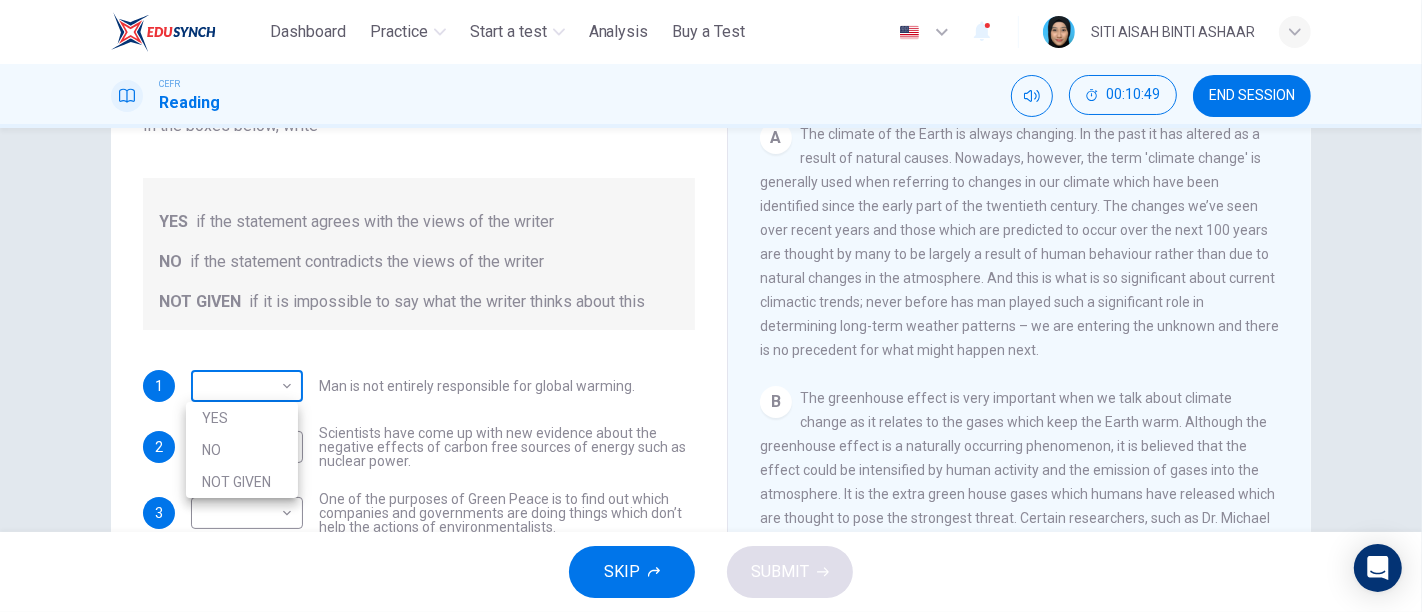 click on "This site uses cookies, as explained in our  Privacy Policy . If you agree to the use of cookies, please click the Accept button and continue to browse our site.   Privacy Policy Accept Dashboard Practice Start a test Analysis Buy a Test English ** ​ [FULL NAME] CEFR Reading 00:10:49 END SESSION Question 10 Do the following statements agree with the information given in the Reading Passage? In the boxes below, write YES if the statement agrees with the views of the writer NO if the statement contradicts the views of the writer NOT GIVEN if it is impossible to say what the writer thinks about this 1 ​ ​ Man is not entirely responsible for global warming. 2 ​ ​ Scientists have come up with new evidence about the negative effects of carbon free sources of energy such as nuclear power. 3 ​ ​ One of the purposes of Green Peace is to find out which companies and governments are doing things which don’t help the actions of environmentalists. 4 ​ ​ The Climate of the Earth A B C D E" at bounding box center [711, 306] 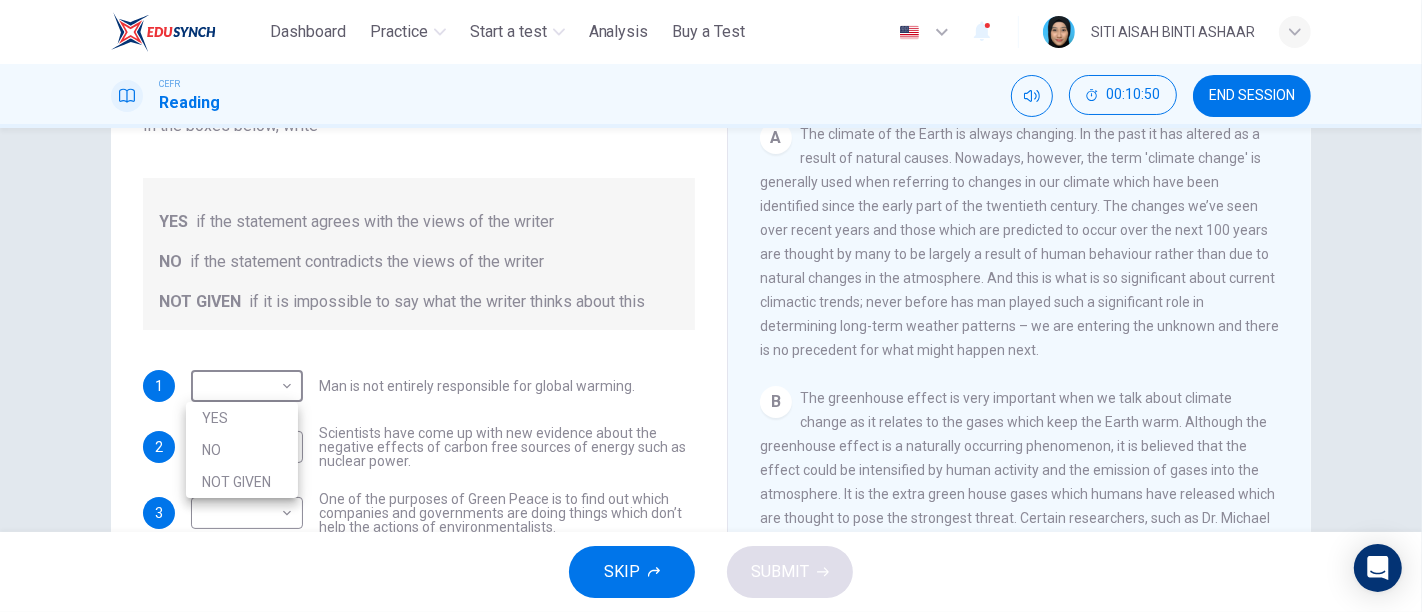 click on "NO" at bounding box center (242, 450) 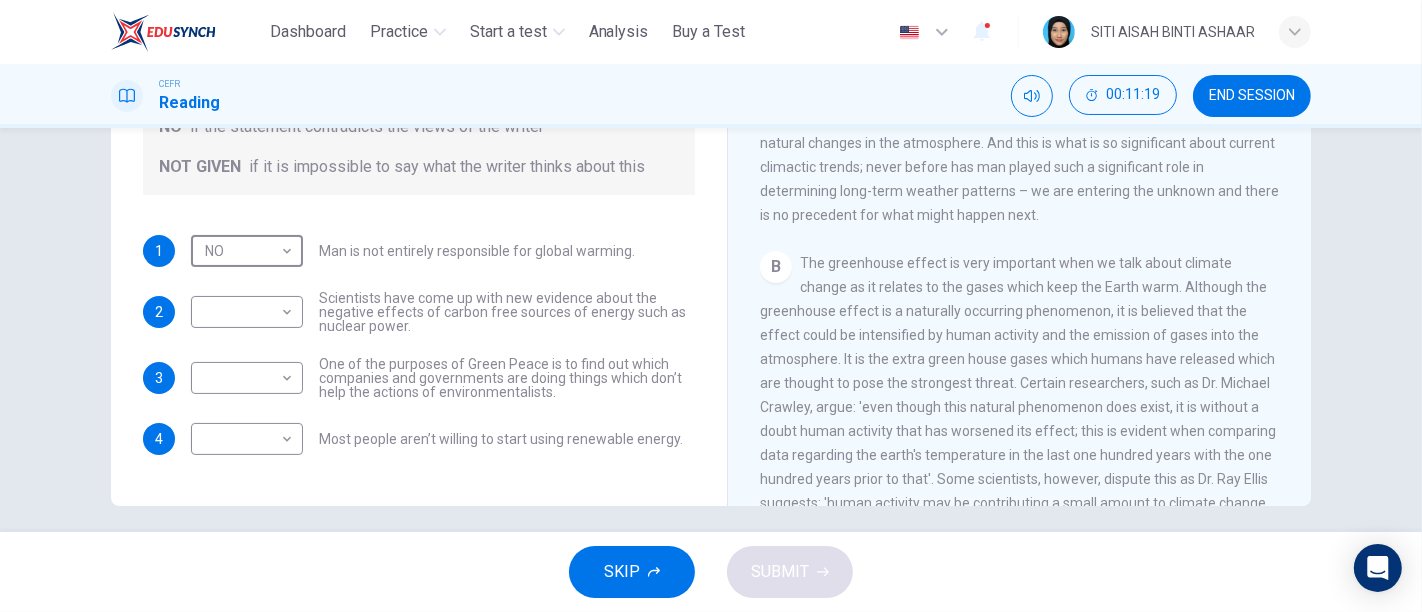 scroll, scrollTop: 370, scrollLeft: 0, axis: vertical 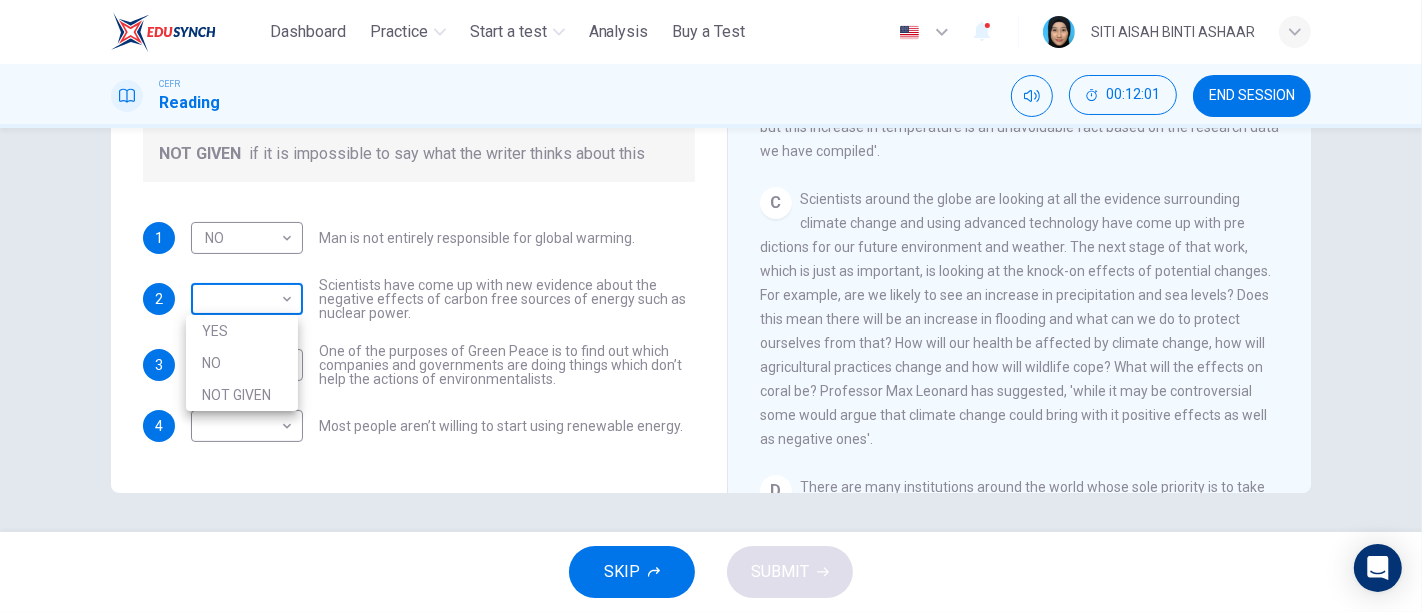 click on "This site uses cookies, as explained in our  Privacy Policy . If you agree to the use of cookies, please click the Accept button and continue to browse our site.   Privacy Policy Accept Dashboard Practice Start a test Analysis Buy a Test English ** ​ [FULL NAME] CEFR Reading 00:12:01 END SESSION Question 10 Do the following statements agree with the information given in the Reading Passage? In the boxes below, write YES if the statement agrees with the views of the writer NO if the statement contradicts the views of the writer NOT GIVEN if it is impossible to say what the writer thinks about this 1 NO ** ​ Man is not entirely responsible for global warming. 2 ​ ​ Scientists have come up with new evidence about the negative effects of carbon free sources of energy such as nuclear power. 3 ​ ​ One of the purposes of Green Peace is to find out which companies and governments are doing things which don’t help the actions of environmentalists. 4 ​ ​ The Climate of the Earth A B C D E" at bounding box center (711, 306) 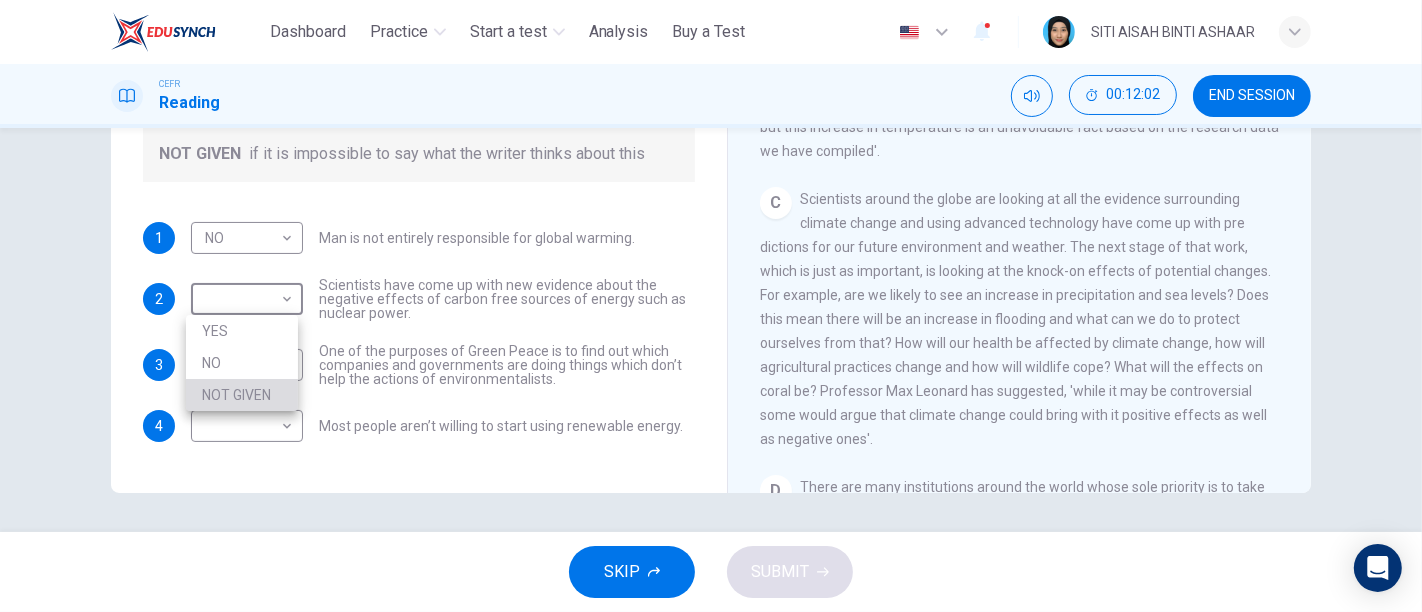 click on "NOT GIVEN" at bounding box center [242, 395] 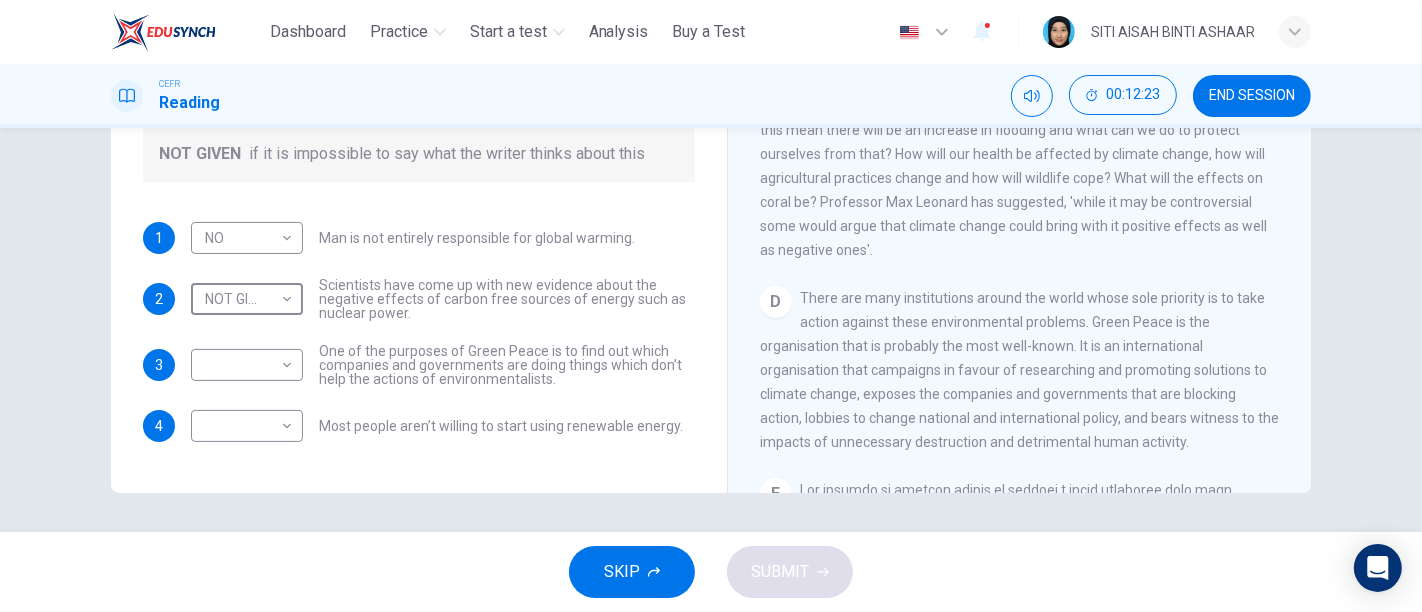 scroll, scrollTop: 942, scrollLeft: 0, axis: vertical 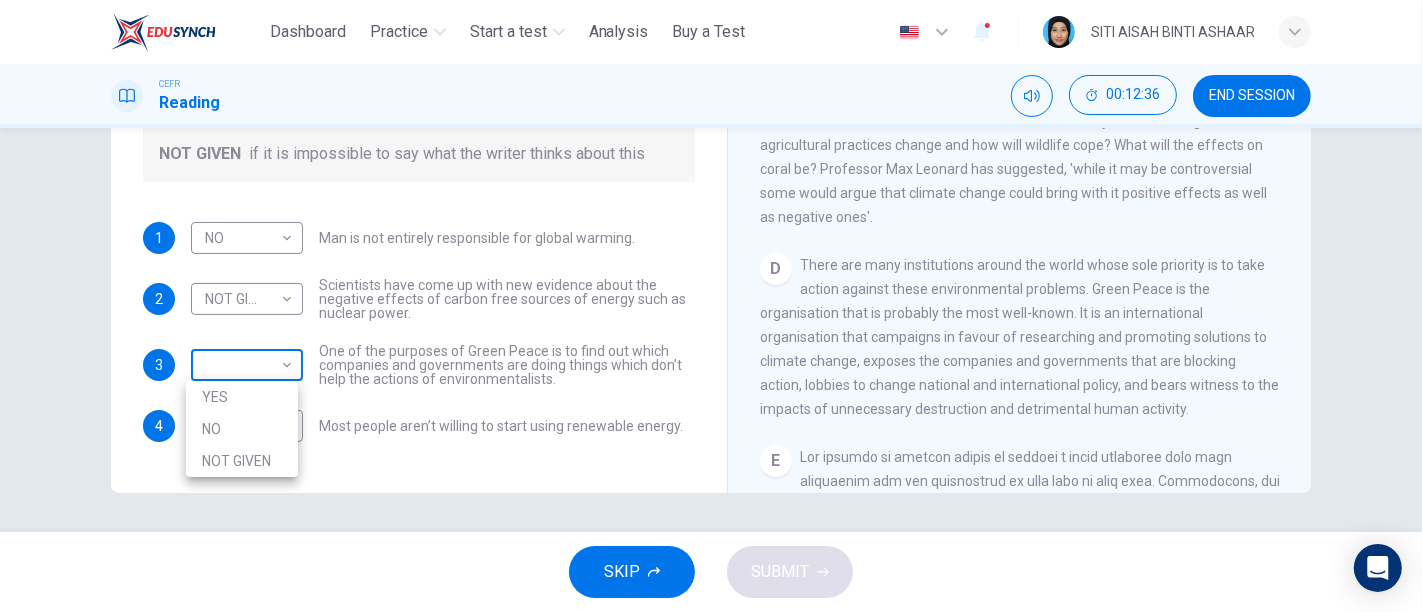 click on "This site uses cookies, as explained in our  Privacy Policy . If you agree to the use of cookies, please click the Accept button and continue to browse our site.   Privacy Policy Accept Dashboard Practice Start a test Analysis Buy a Test English ** ​ [FULL NAME] CEFR Reading 00:12:36 END SESSION Question 10 Do the following statements agree with the information given in the Reading Passage? In the boxes below, write YES if the statement agrees with the views of the writer NO if the statement contradicts the views of the writer NOT GIVEN if it is impossible to say what the writer thinks about this 1 NO ** ​ Man is not entirely responsible for global warming. 2 NOT GIVEN ********* ​ Scientists have come up with new evidence about the negative effects of carbon free sources of energy such as nuclear power. 3 ​ ​ One of the purposes of Green Peace is to find out which companies and governments are doing things which don’t help the actions of environmentalists. 4 ​ ​ CLICK TO ZOOM A B C" at bounding box center [711, 306] 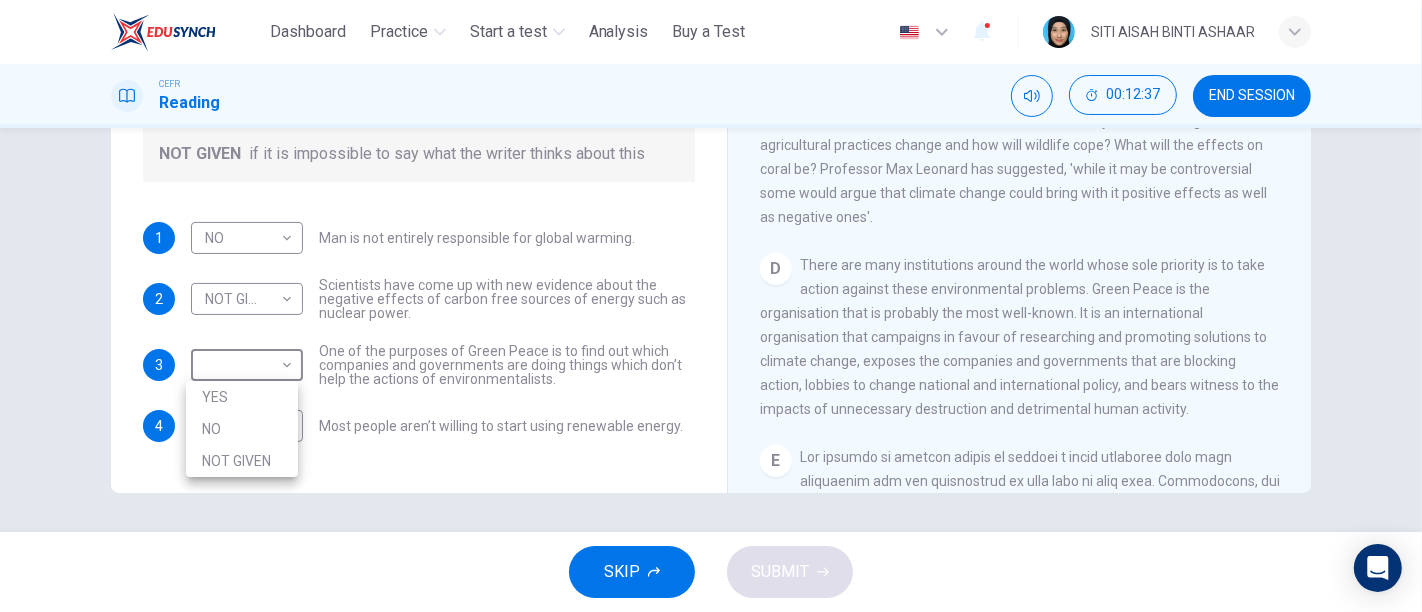 click on "YES" at bounding box center (242, 397) 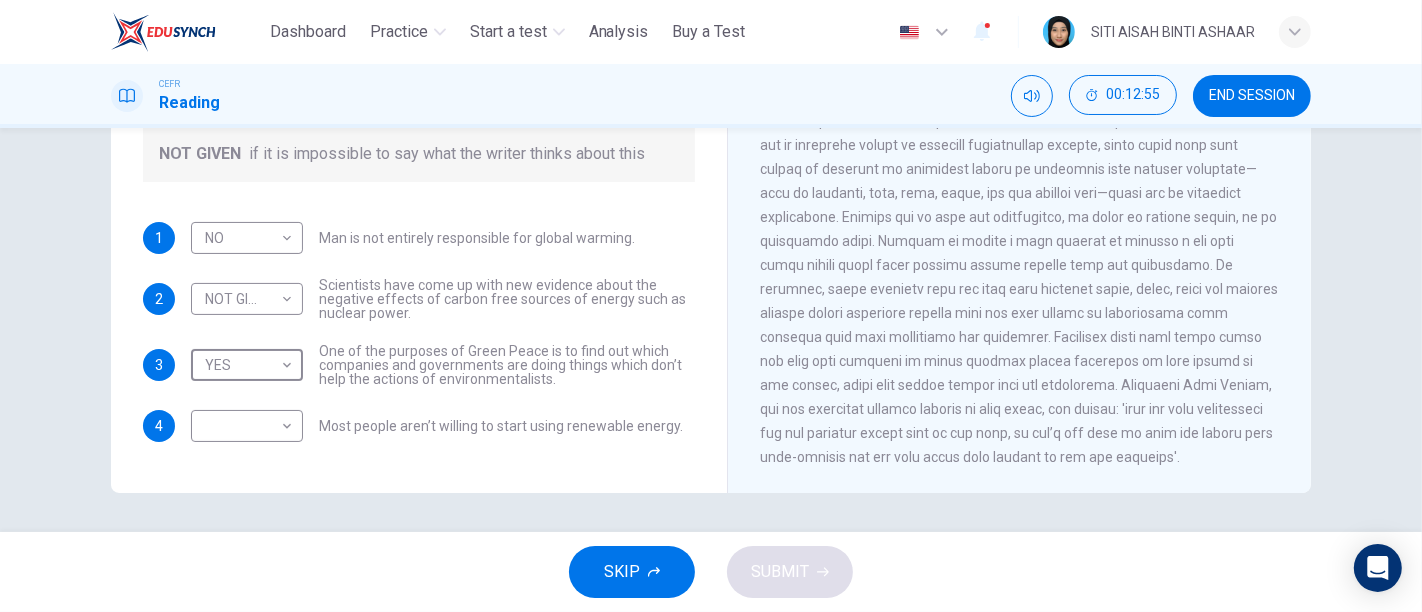 scroll, scrollTop: 1386, scrollLeft: 0, axis: vertical 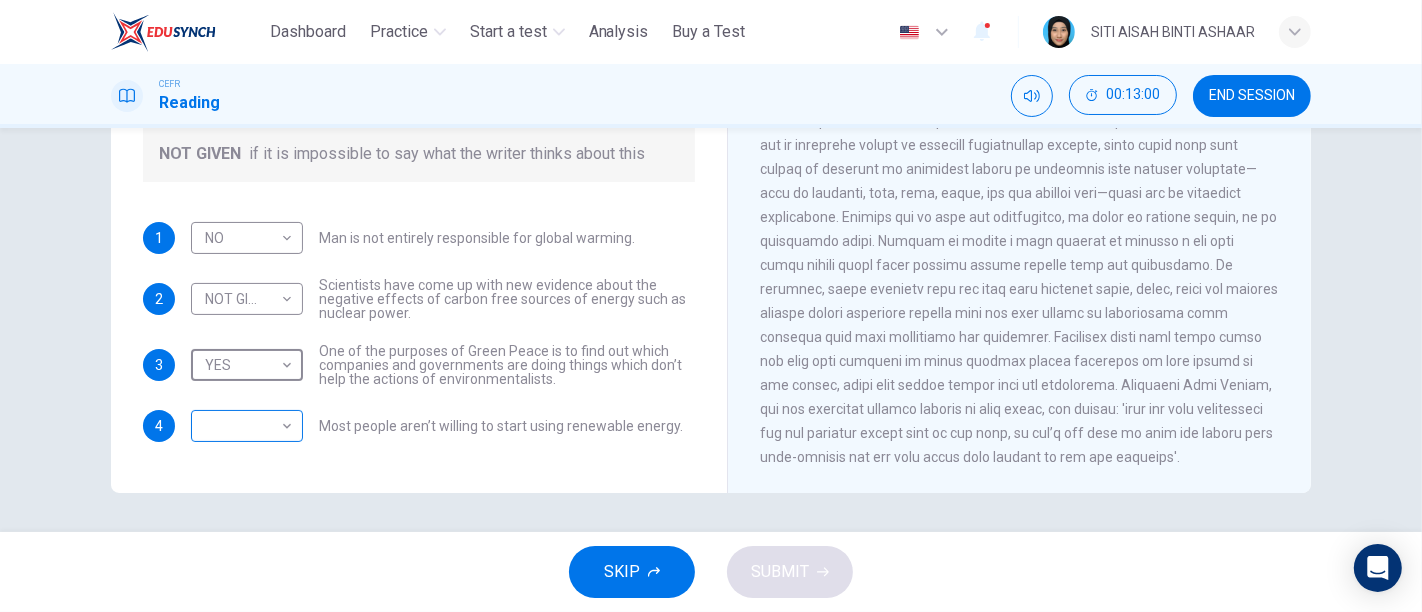 click on "This site uses cookies, as explained in our  Privacy Policy . If you agree to the use of cookies, please click the Accept button and continue to browse our site.   Privacy Policy Accept Dashboard Practice Start a test Analysis Buy a Test English ** ​ [FULL NAME] CEFR Reading 00:13:00 END SESSION Question 10 Do the following statements agree with the information given in the Reading Passage? In the boxes below, write YES if the statement agrees with the views of the writer NO if the statement contradicts the views of the writer NOT GIVEN if it is impossible to say what the writer thinks about this 1 NO ** ​ Man is not entirely responsible for global warming. 2 NOT GIVEN ********* ​ Scientists have come up with new evidence about the negative effects of carbon free sources of energy such as nuclear power. 3 YES *** ​ One of the purposes of Green Peace is to find out which companies and governments are doing things which don’t help the actions of environmentalists. 4 ​ ​ CLICK TO ZOOM A" at bounding box center [711, 306] 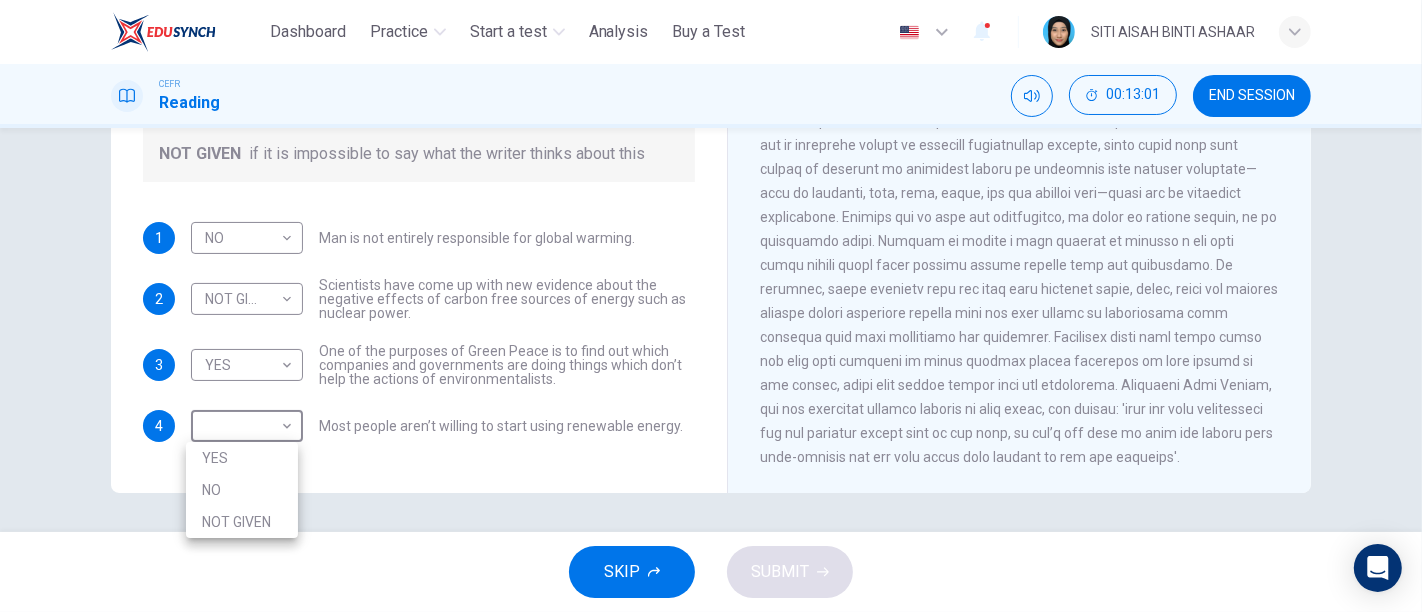 click on "NO" at bounding box center [242, 490] 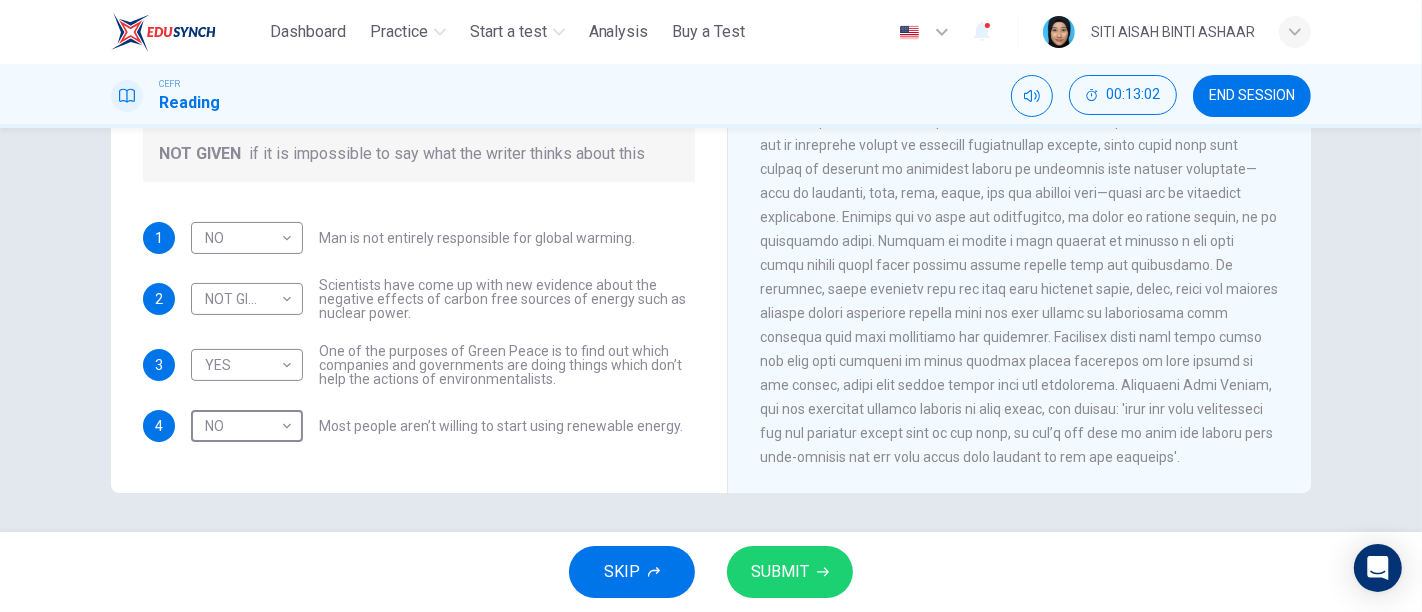 click on "SUBMIT" at bounding box center [790, 572] 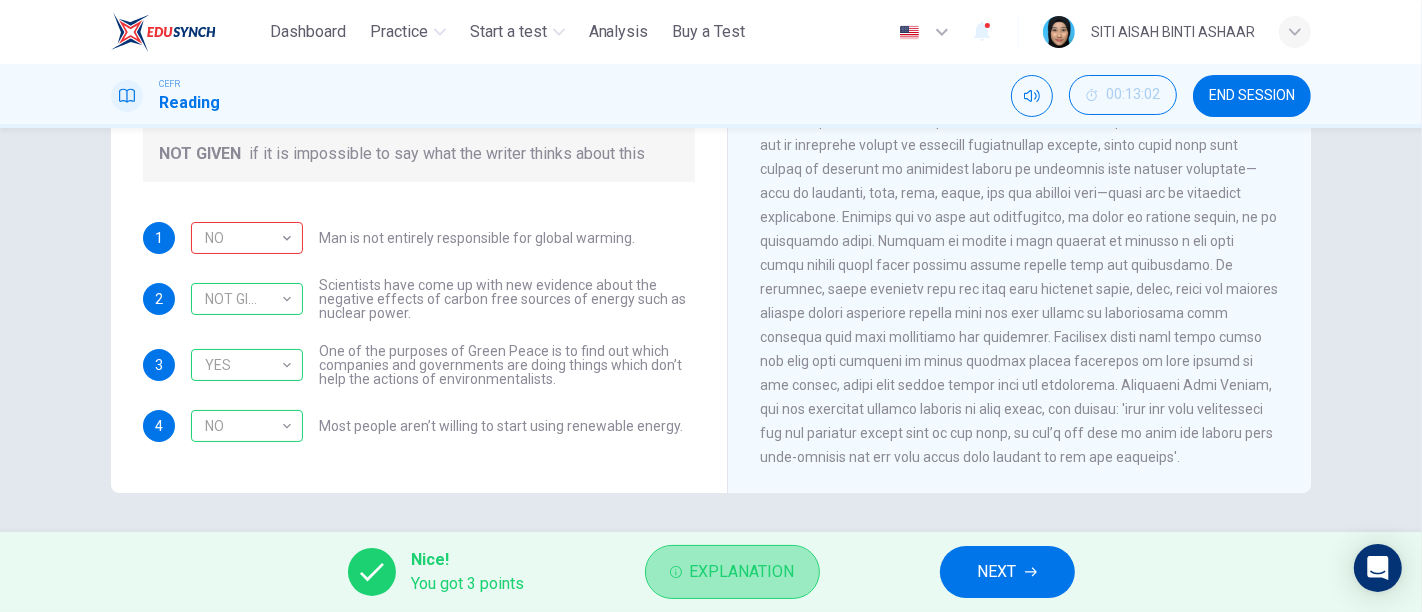 click on "Explanation" at bounding box center (742, 572) 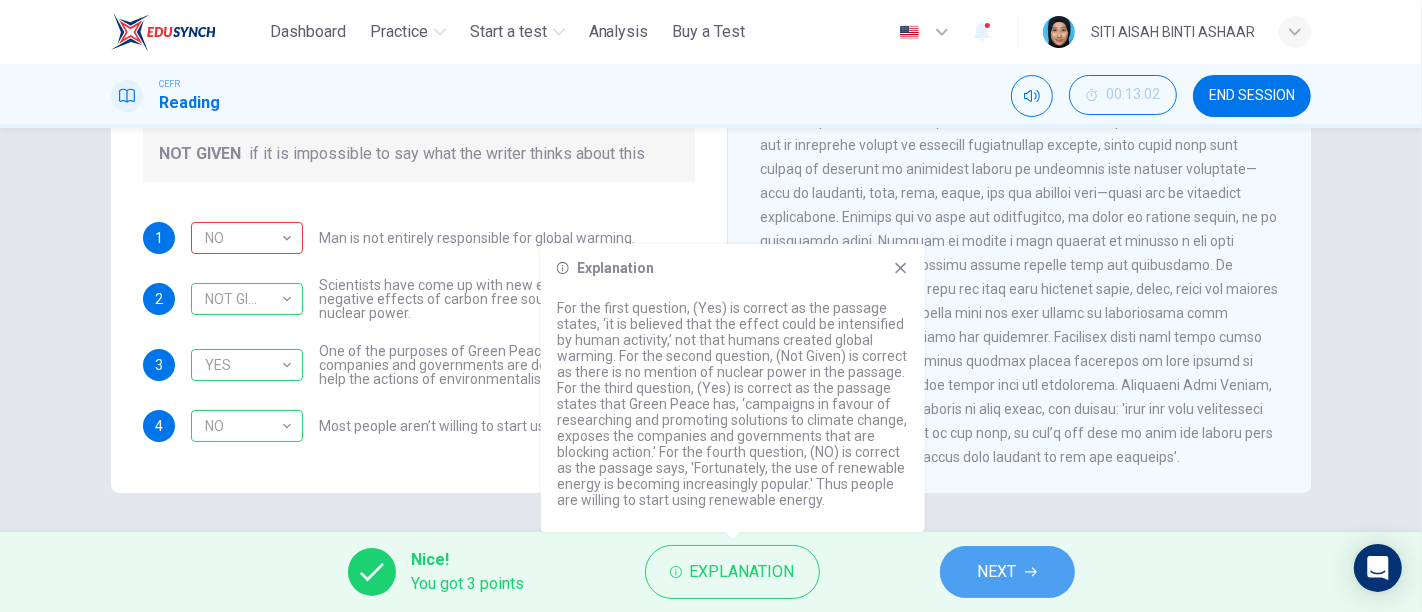 click on "NEXT" at bounding box center (997, 572) 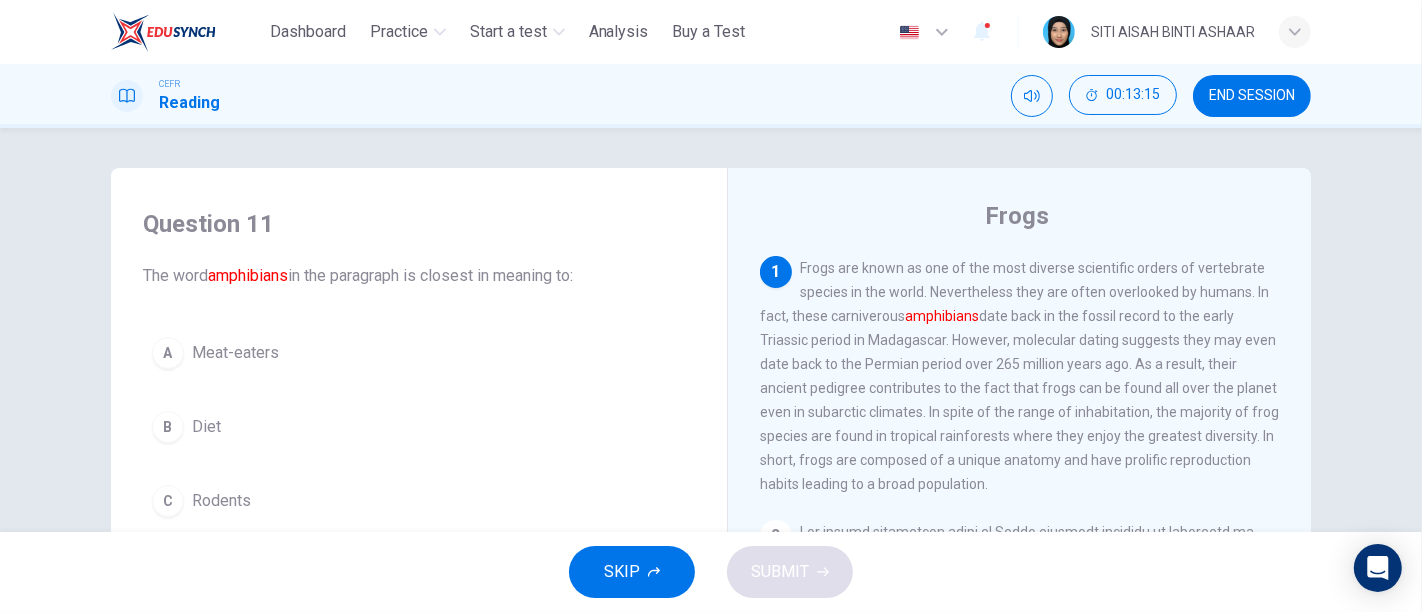 scroll, scrollTop: 111, scrollLeft: 0, axis: vertical 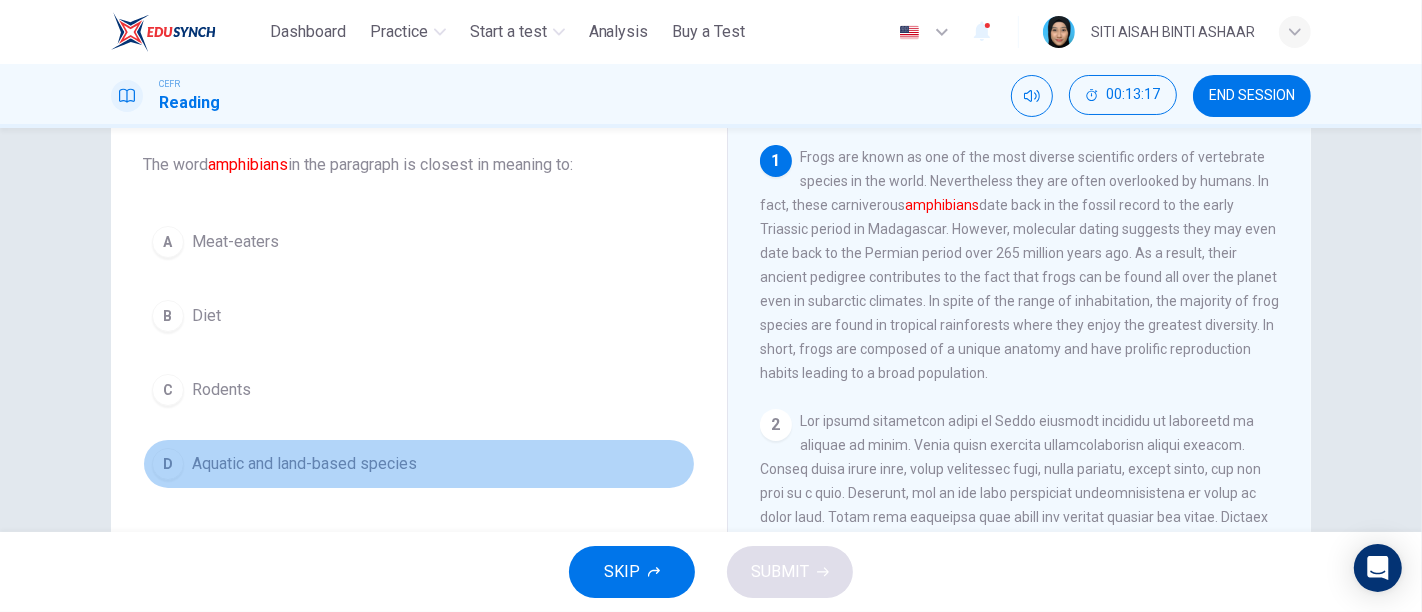click on "D" at bounding box center (168, 464) 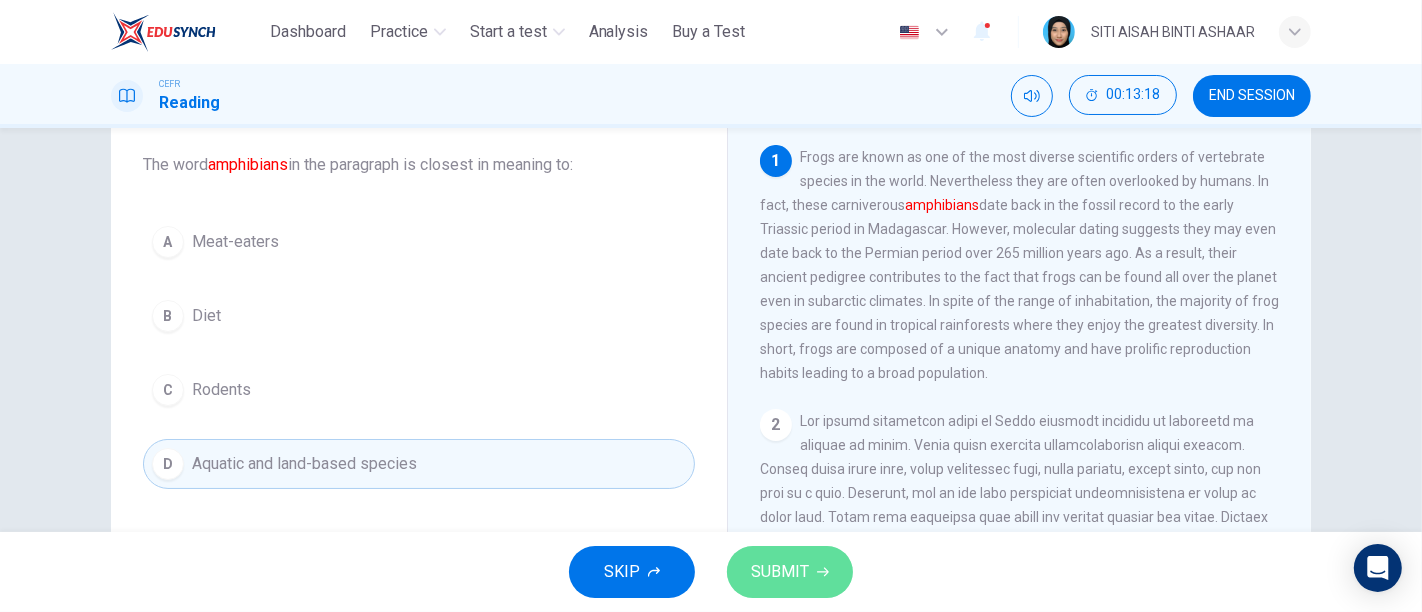 click on "SUBMIT" at bounding box center [780, 572] 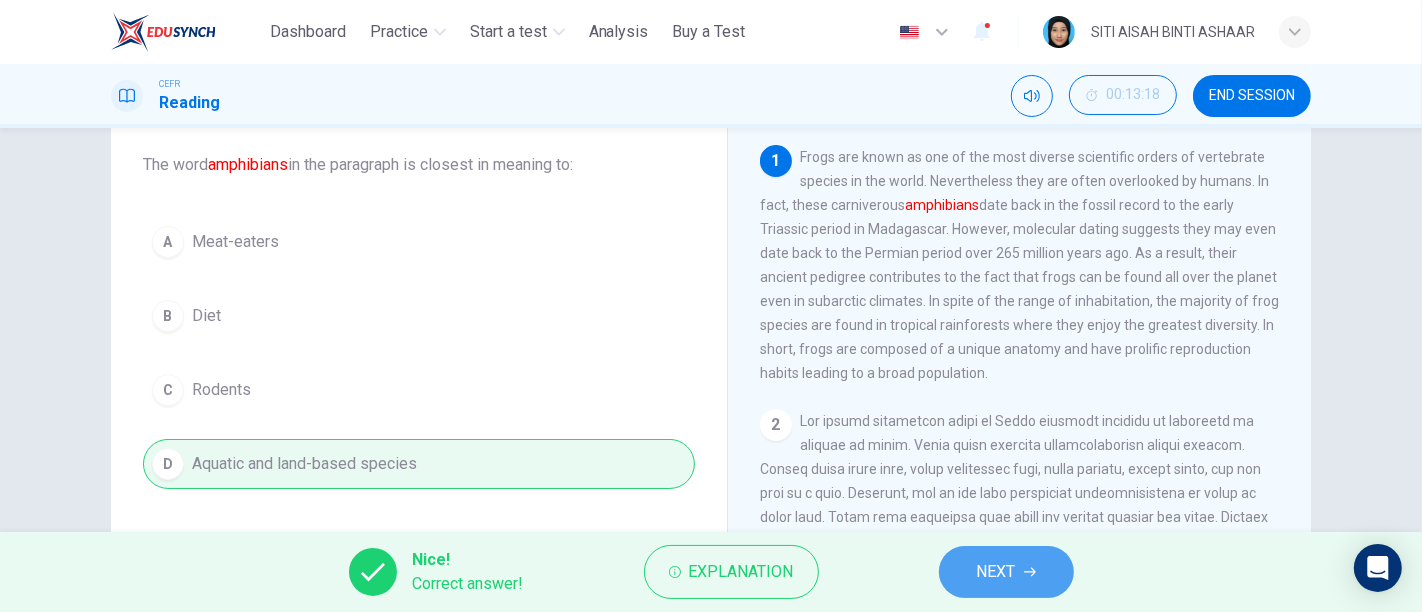 click on "NEXT" at bounding box center (996, 572) 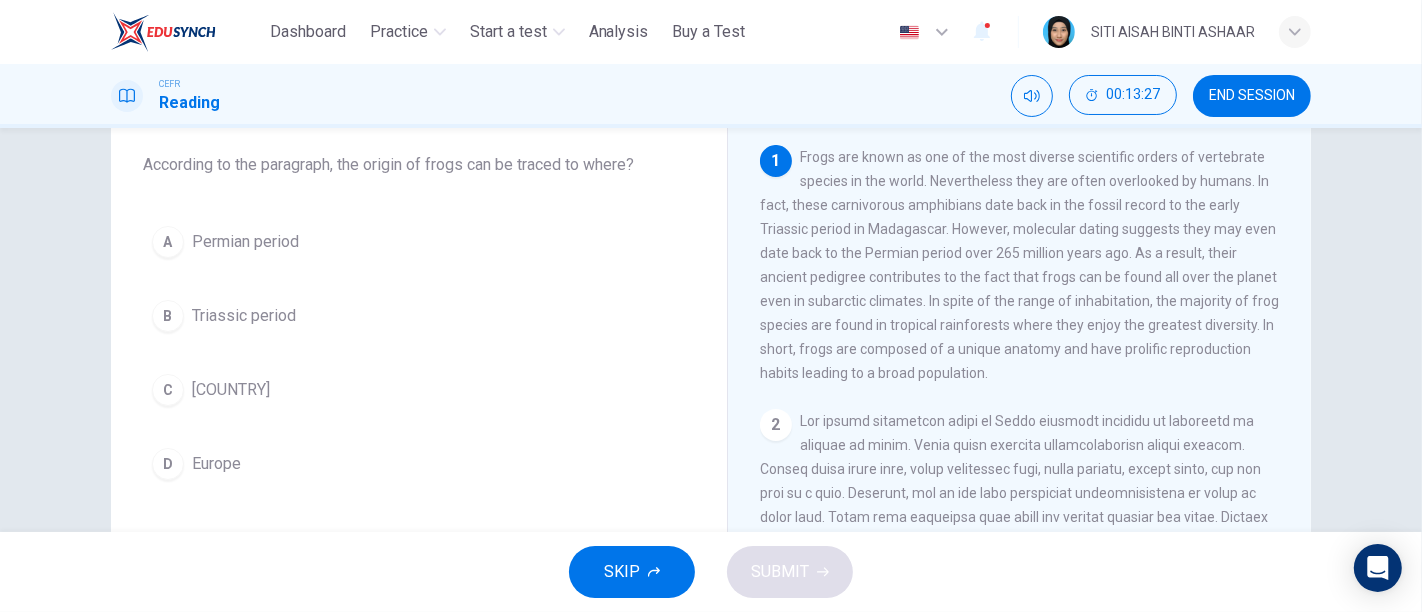 click on "B Triassic period" at bounding box center (419, 316) 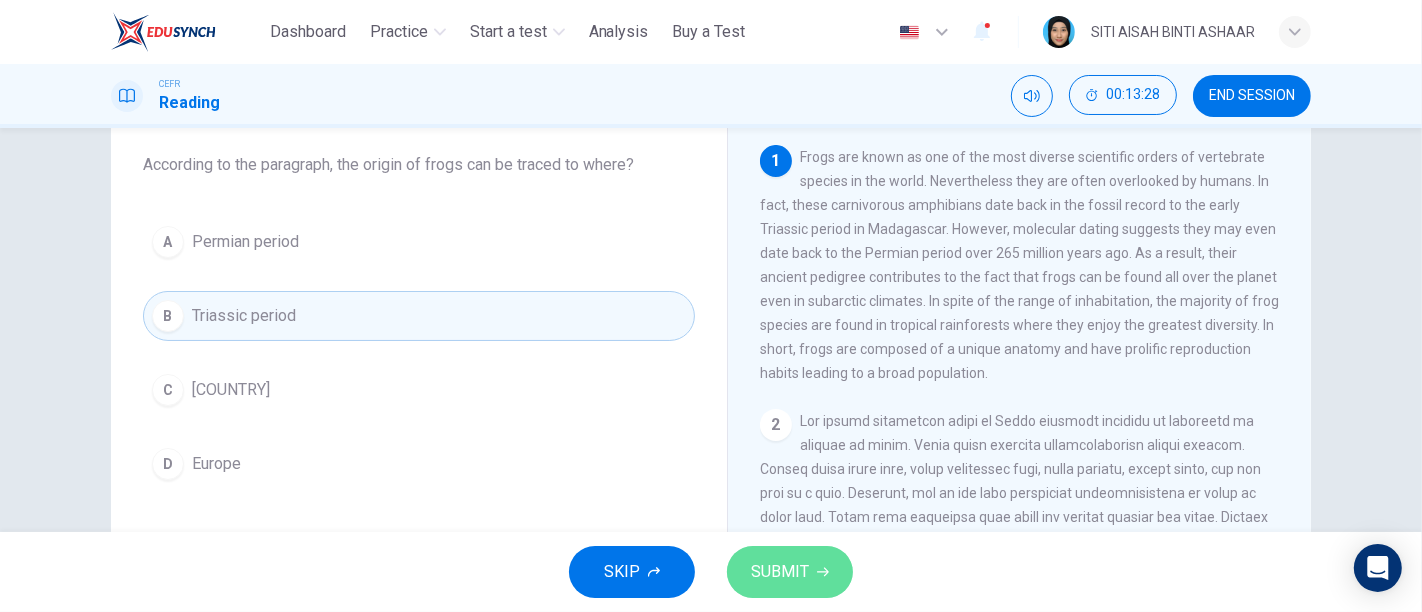 click on "SUBMIT" at bounding box center [790, 572] 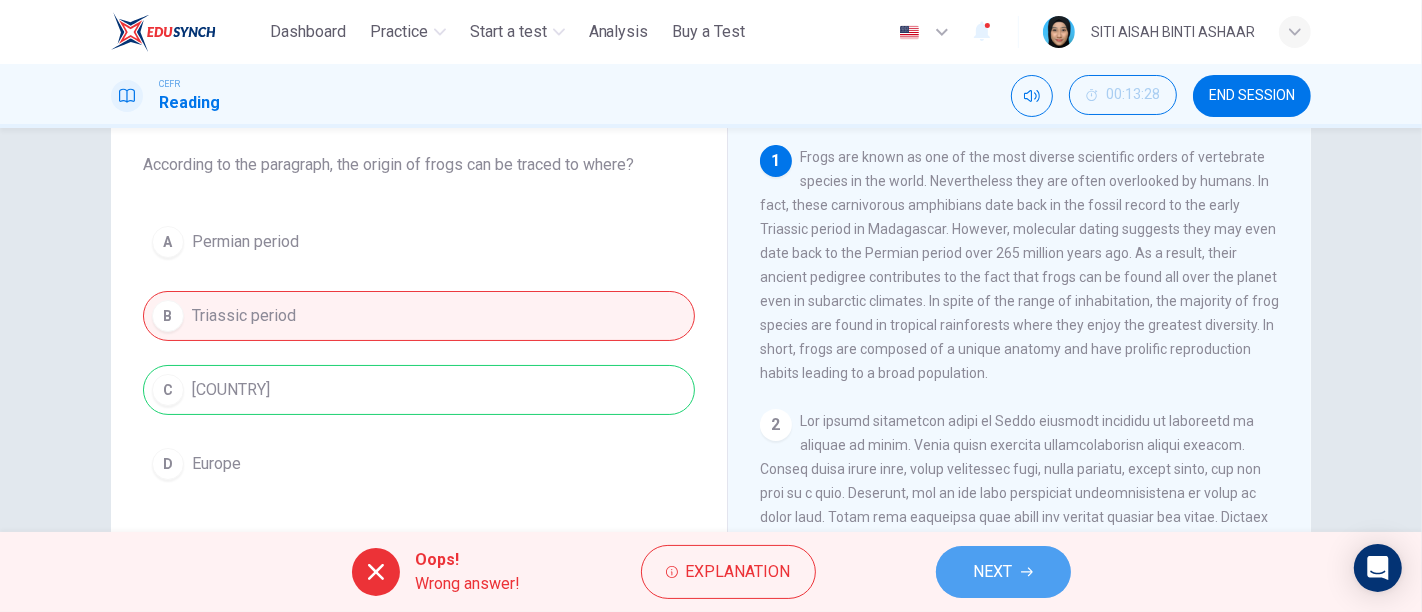 click on "NEXT" at bounding box center (993, 572) 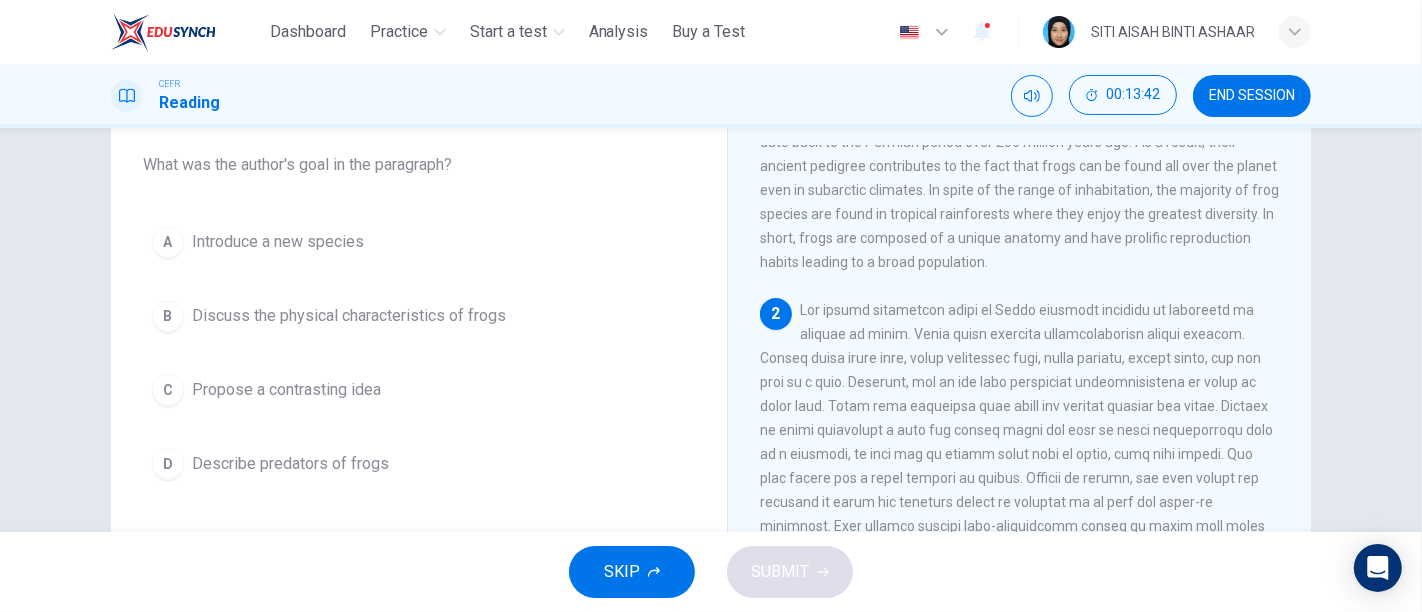 scroll, scrollTop: 222, scrollLeft: 0, axis: vertical 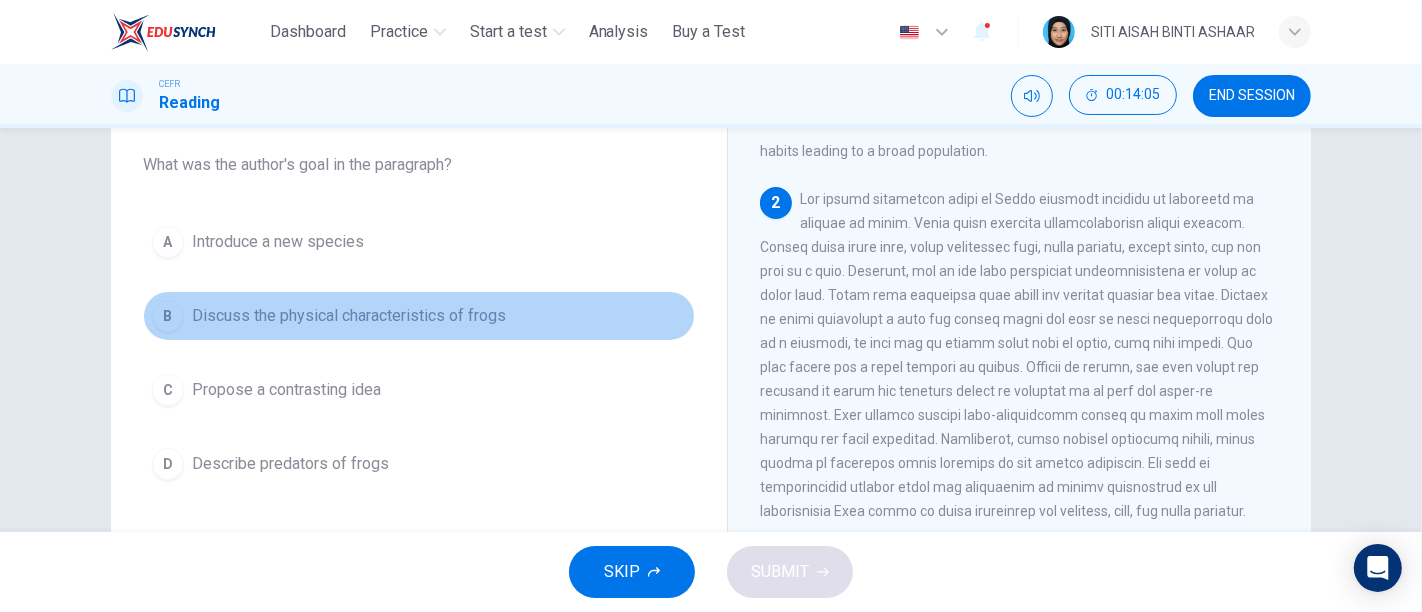 click on "B" at bounding box center (168, 316) 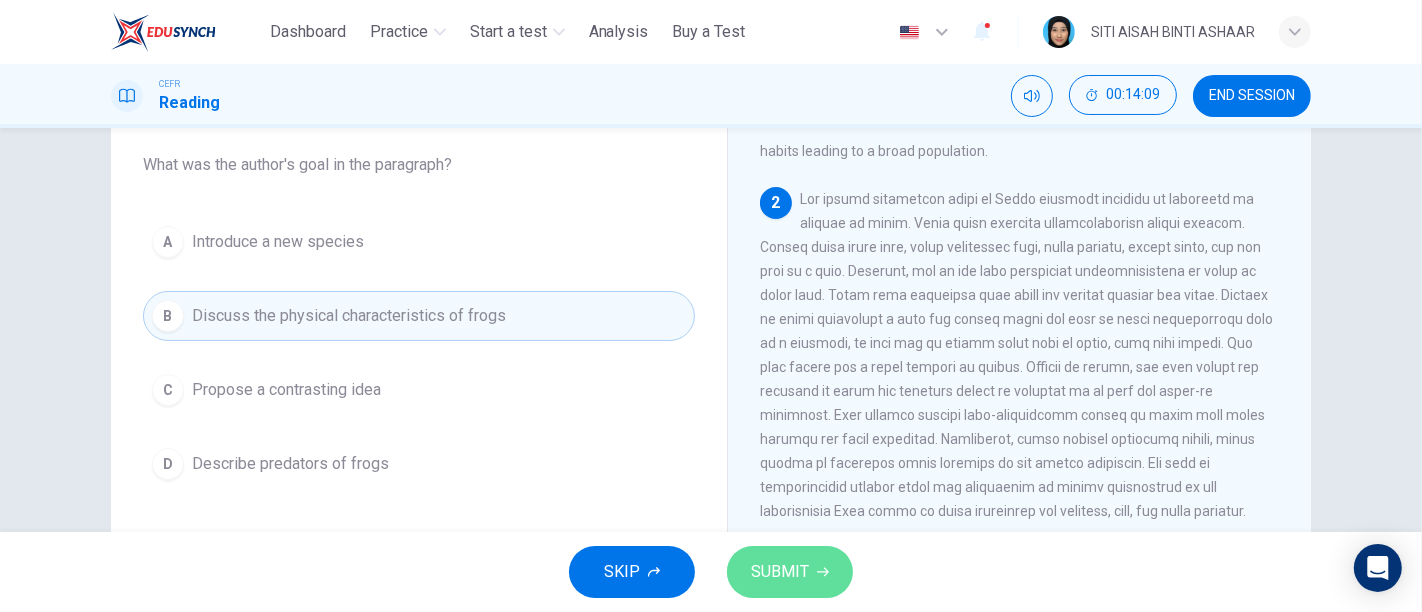 click 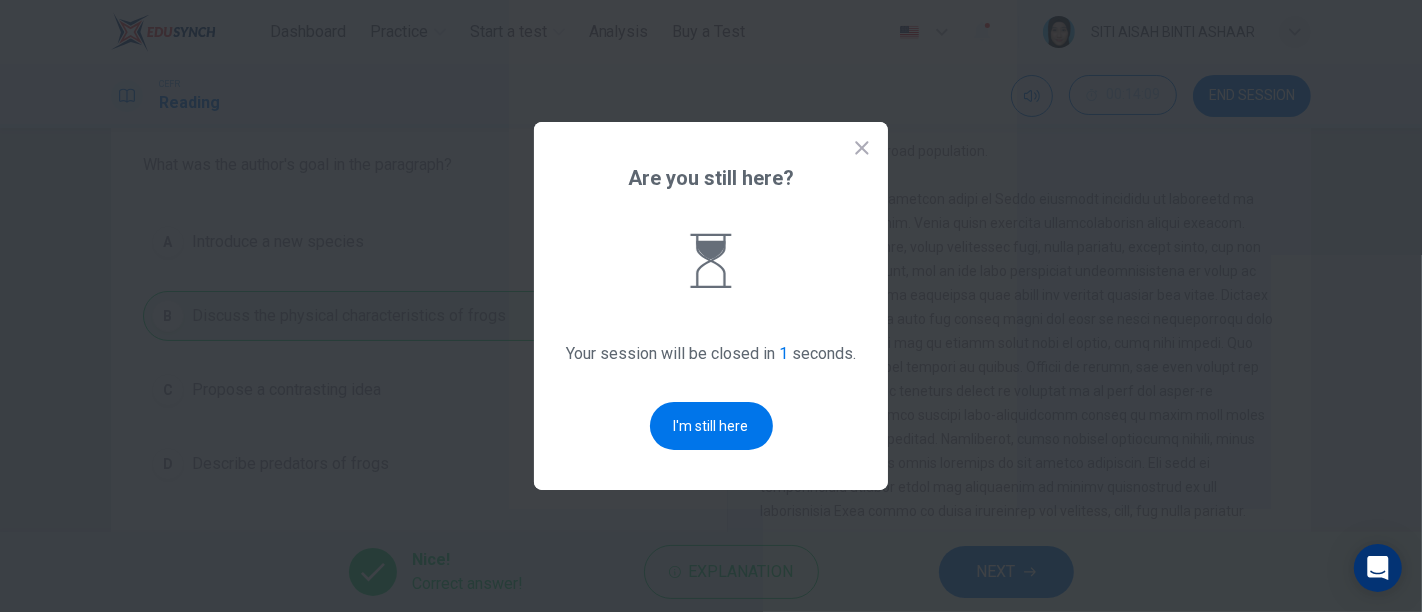 scroll, scrollTop: 0, scrollLeft: 0, axis: both 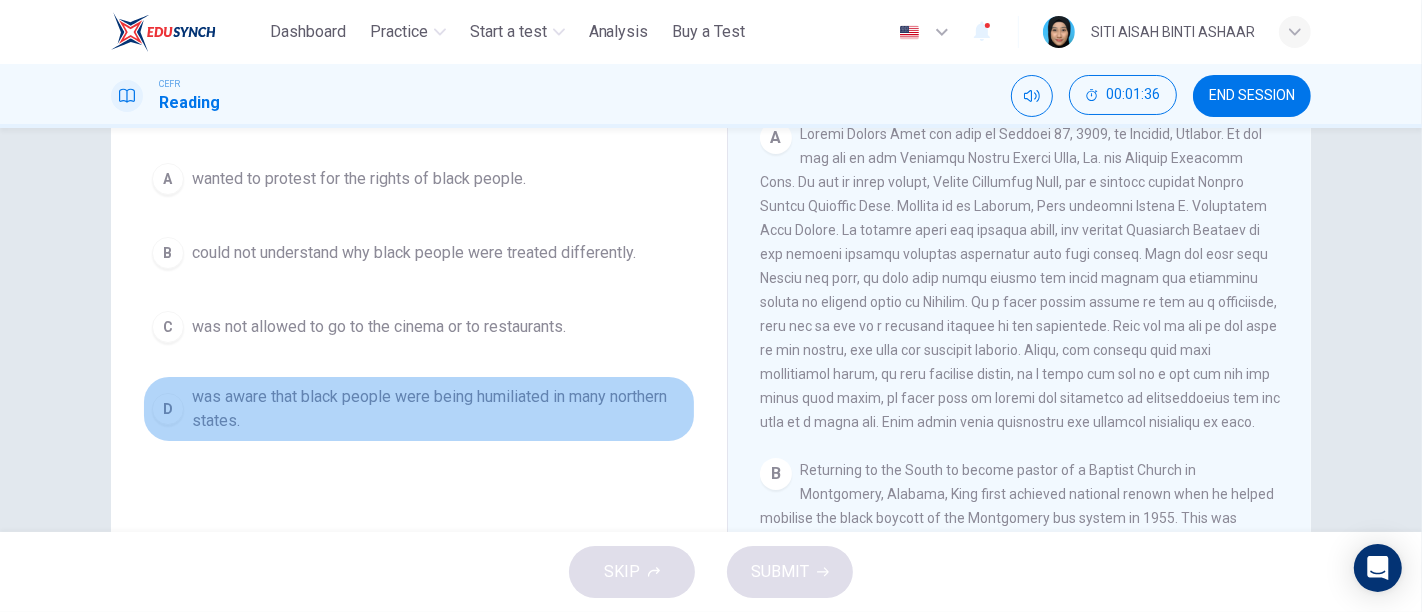 click on "D" at bounding box center (168, 409) 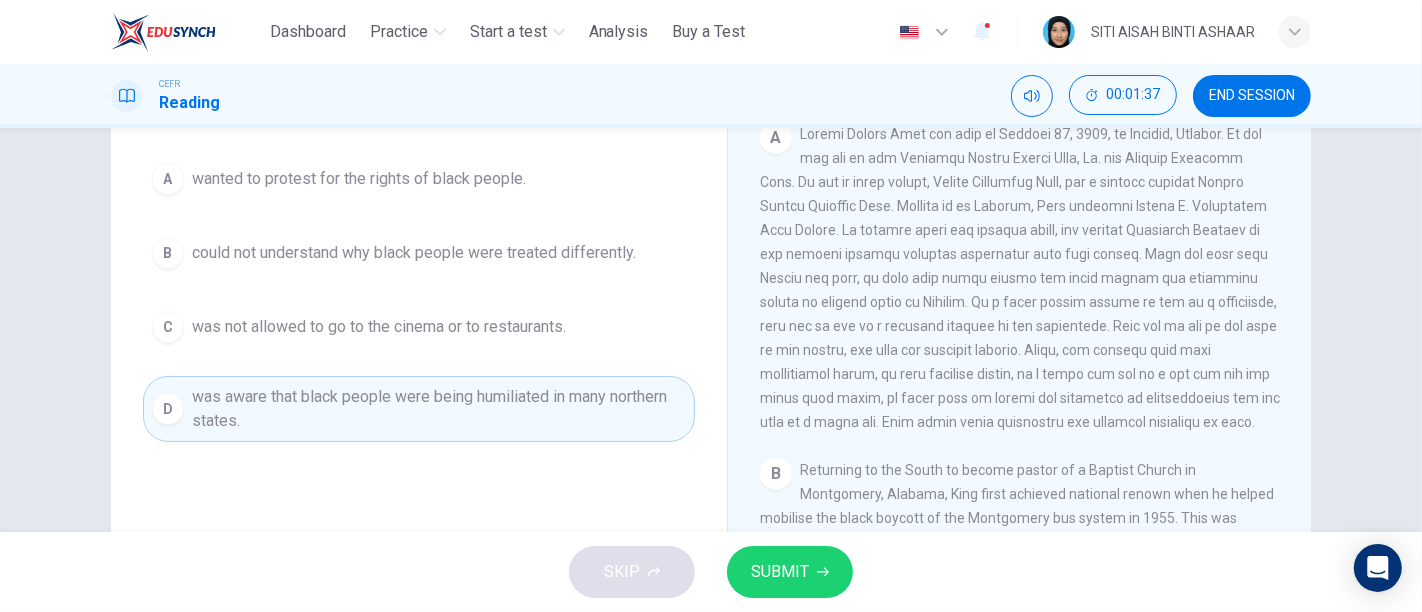 click on "SUBMIT" at bounding box center (790, 572) 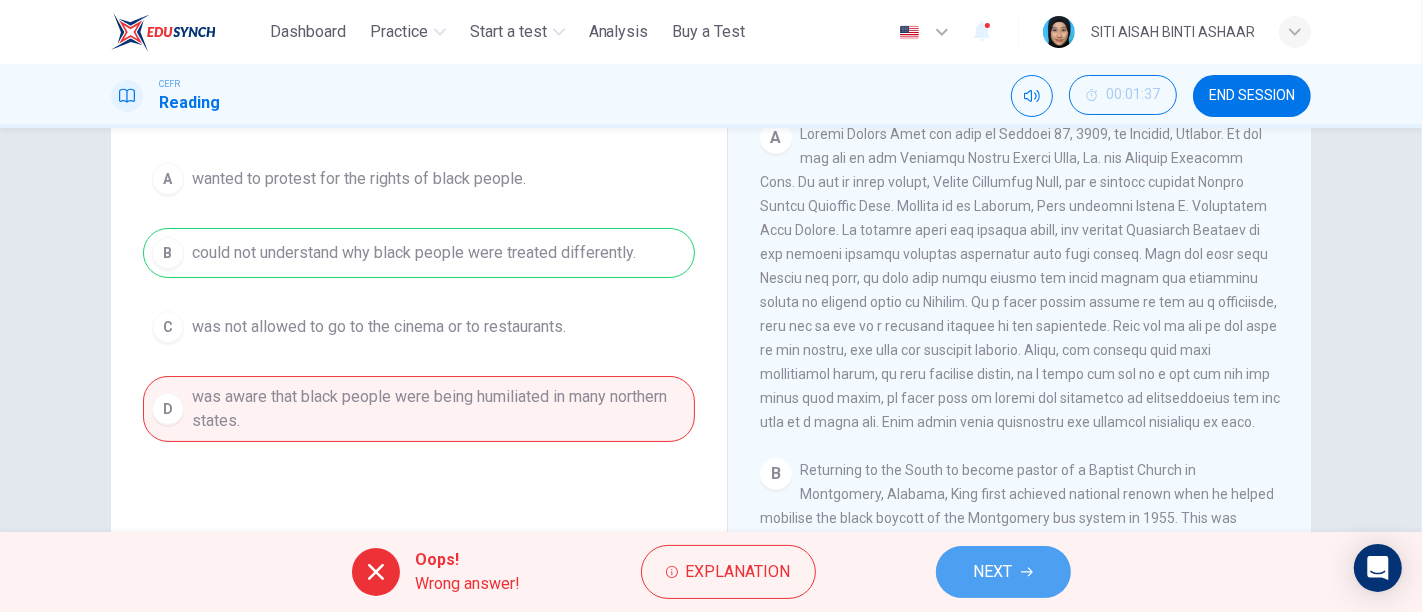 click 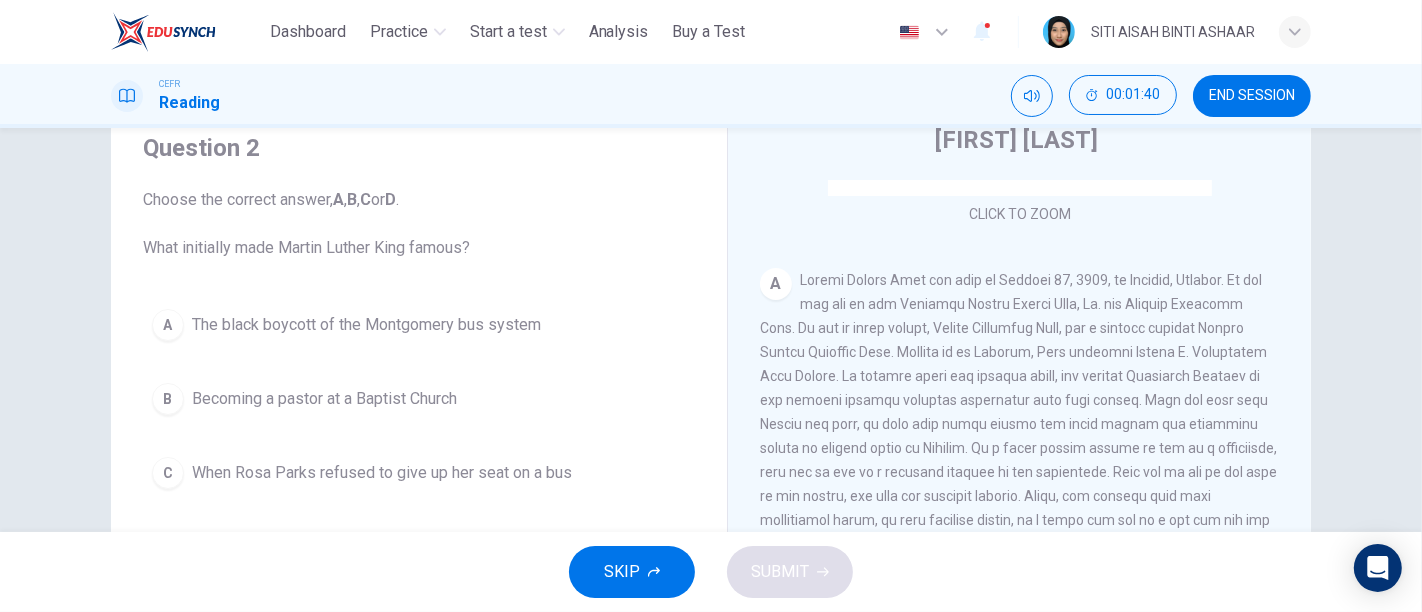 scroll, scrollTop: 111, scrollLeft: 0, axis: vertical 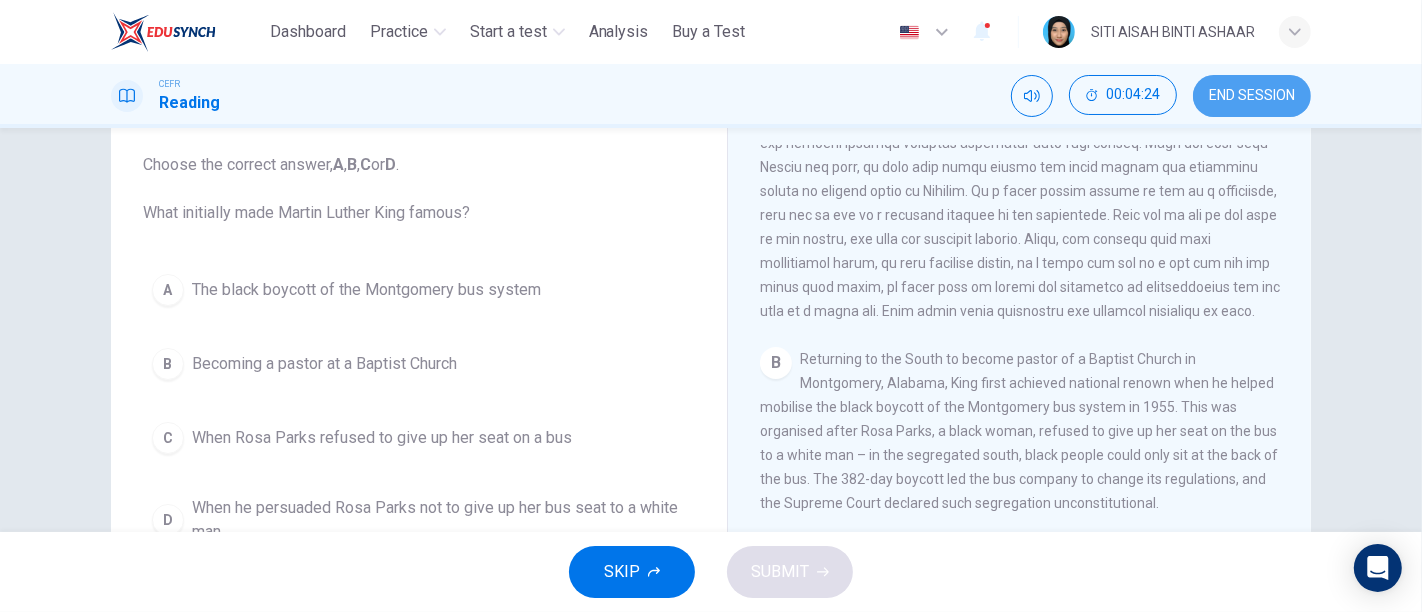 click on "END SESSION" at bounding box center [1252, 96] 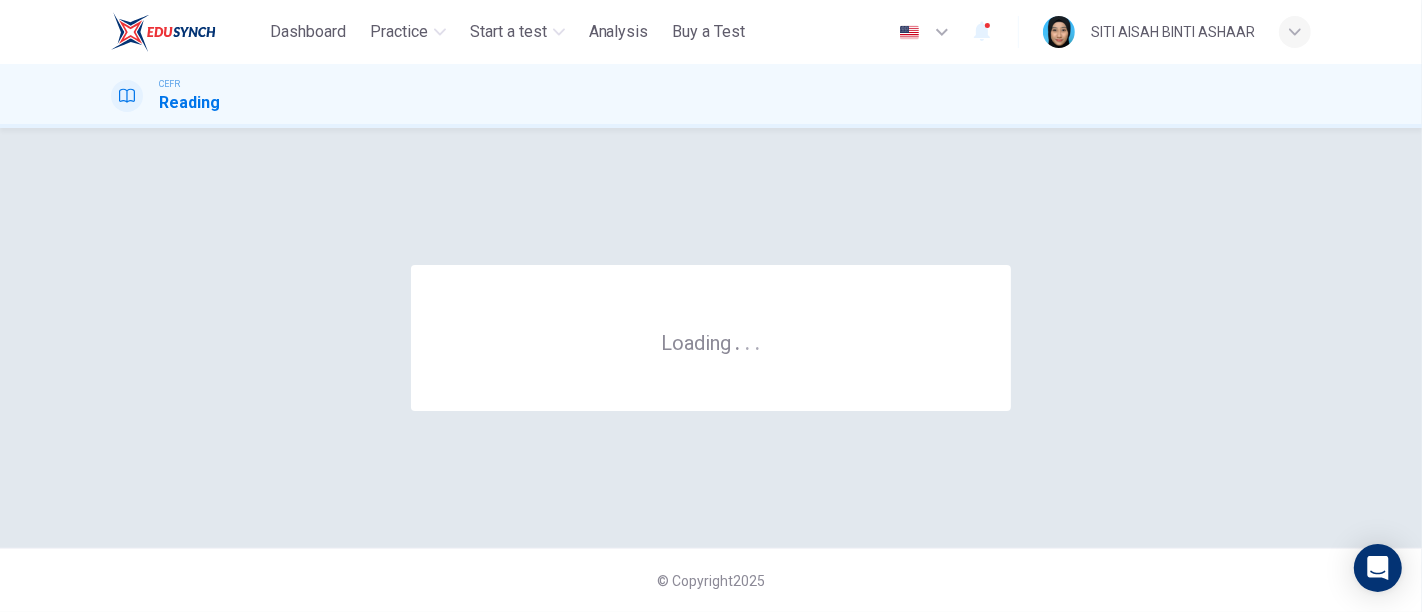 scroll, scrollTop: 0, scrollLeft: 0, axis: both 